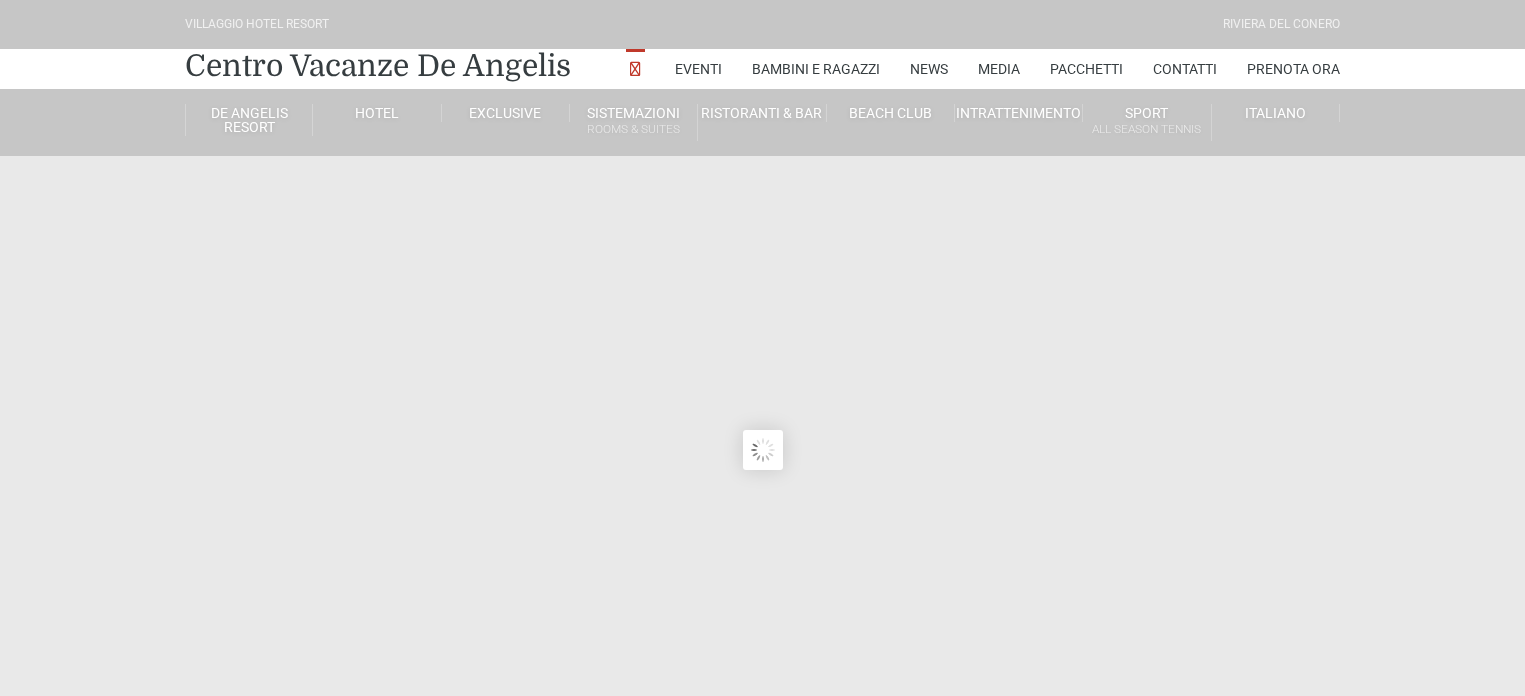 scroll, scrollTop: 0, scrollLeft: 0, axis: both 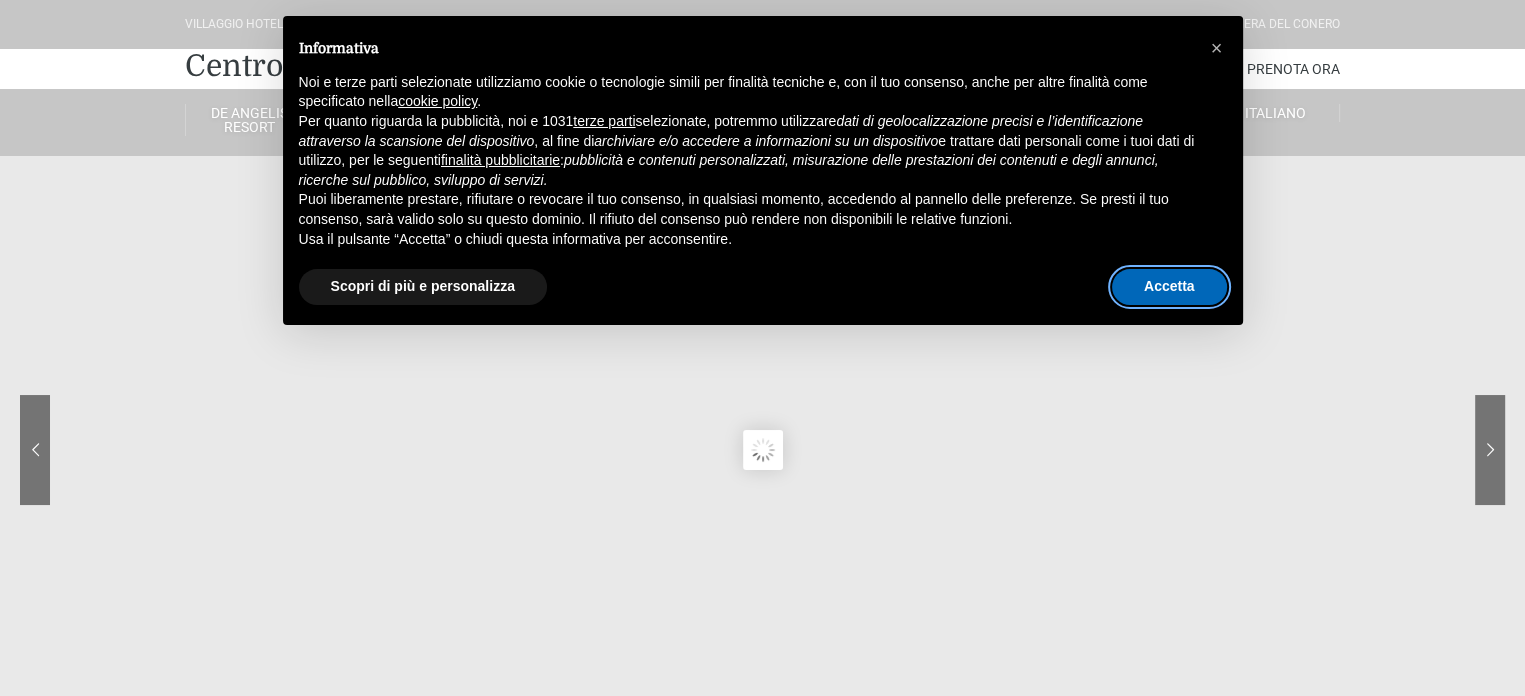 click on "Accetta" at bounding box center (1169, 287) 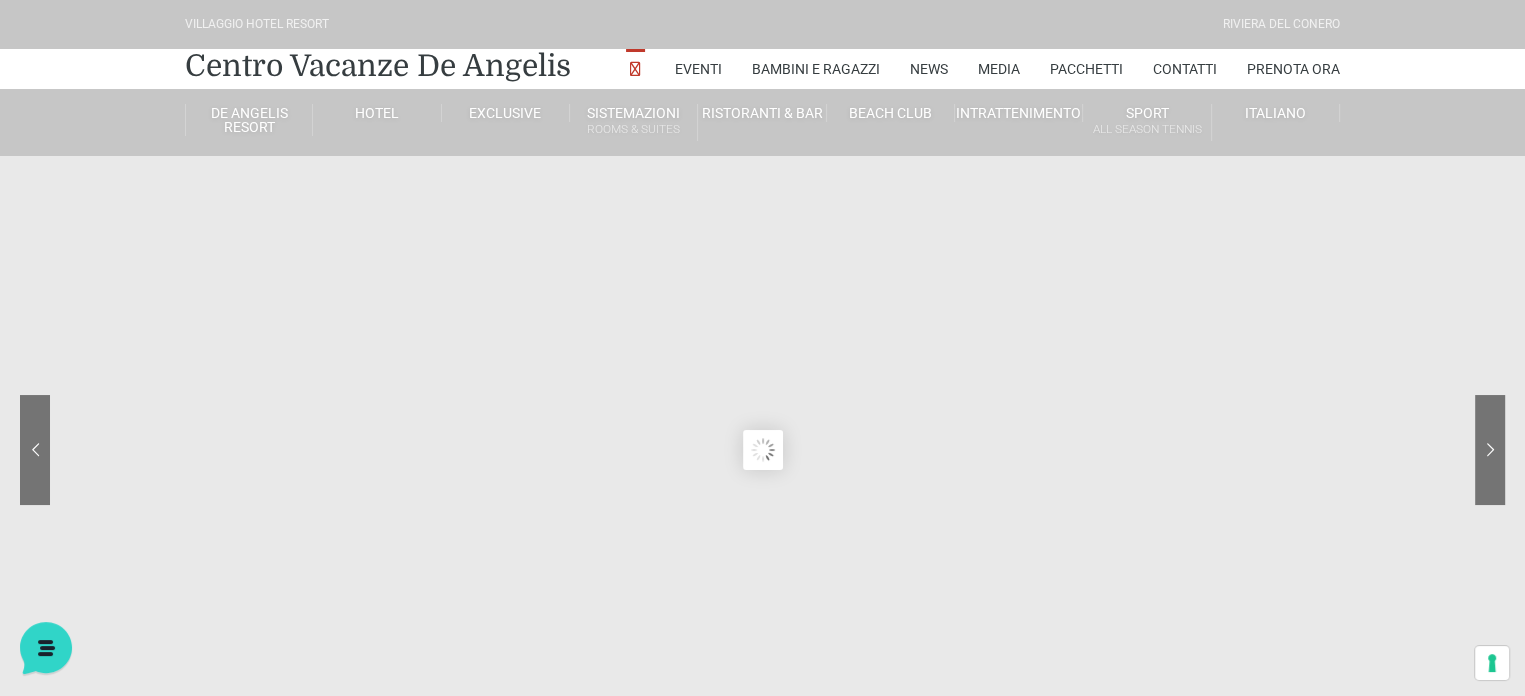 scroll, scrollTop: 0, scrollLeft: 0, axis: both 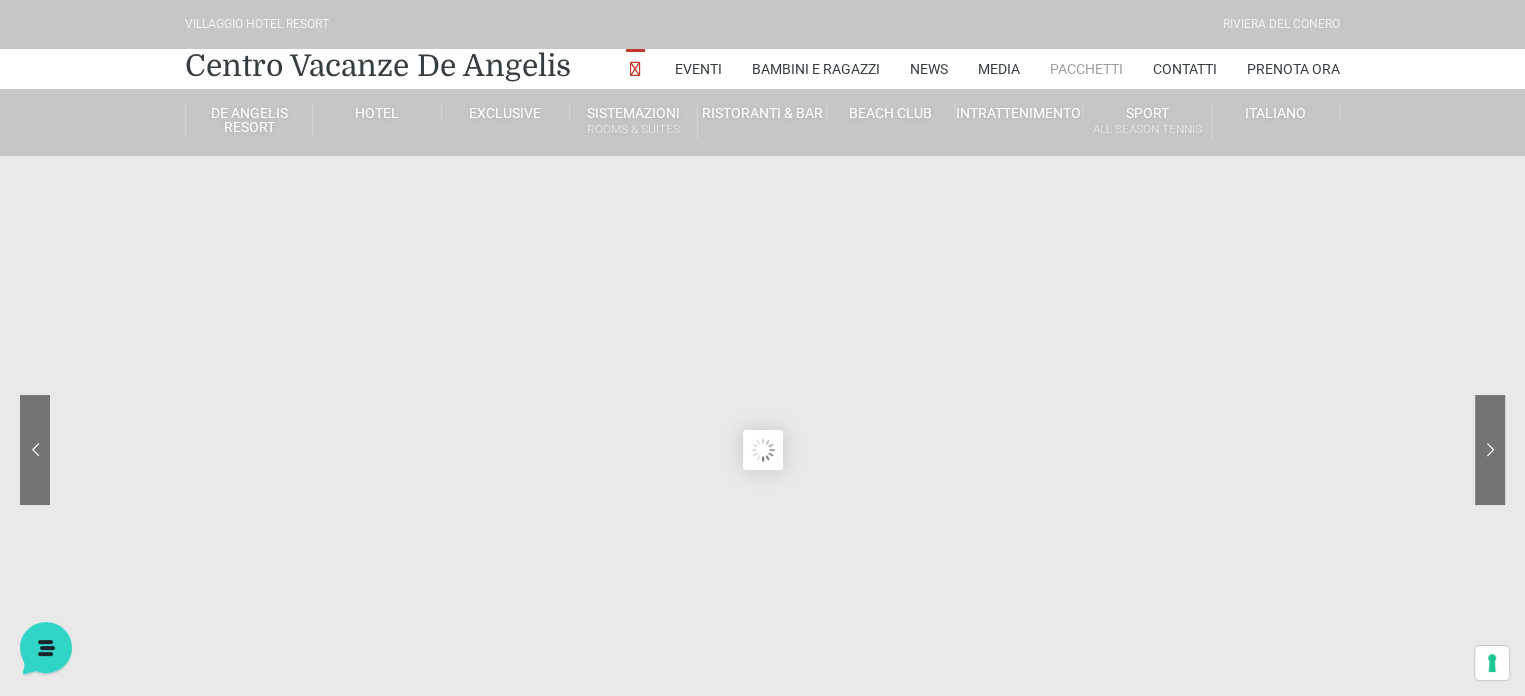 click on "Pacchetti" at bounding box center (1086, 69) 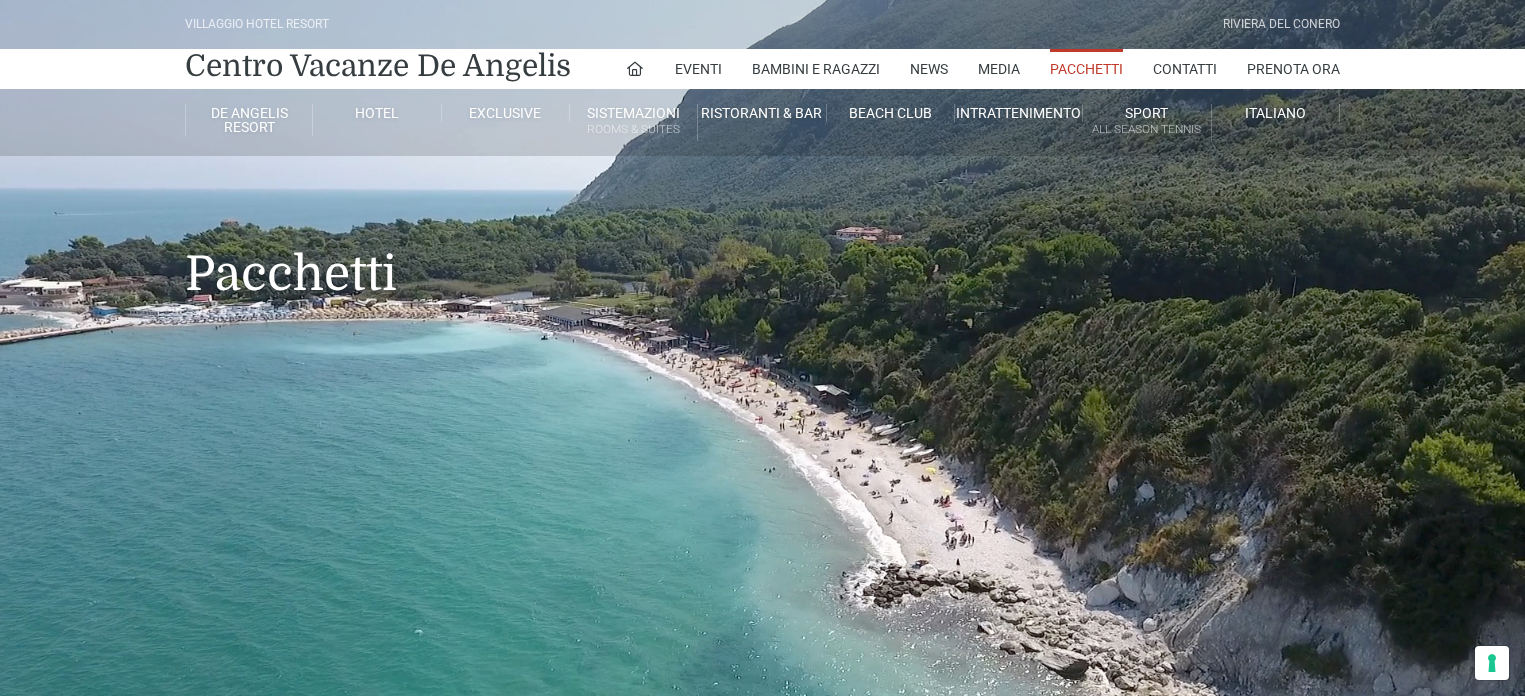 scroll, scrollTop: 0, scrollLeft: 0, axis: both 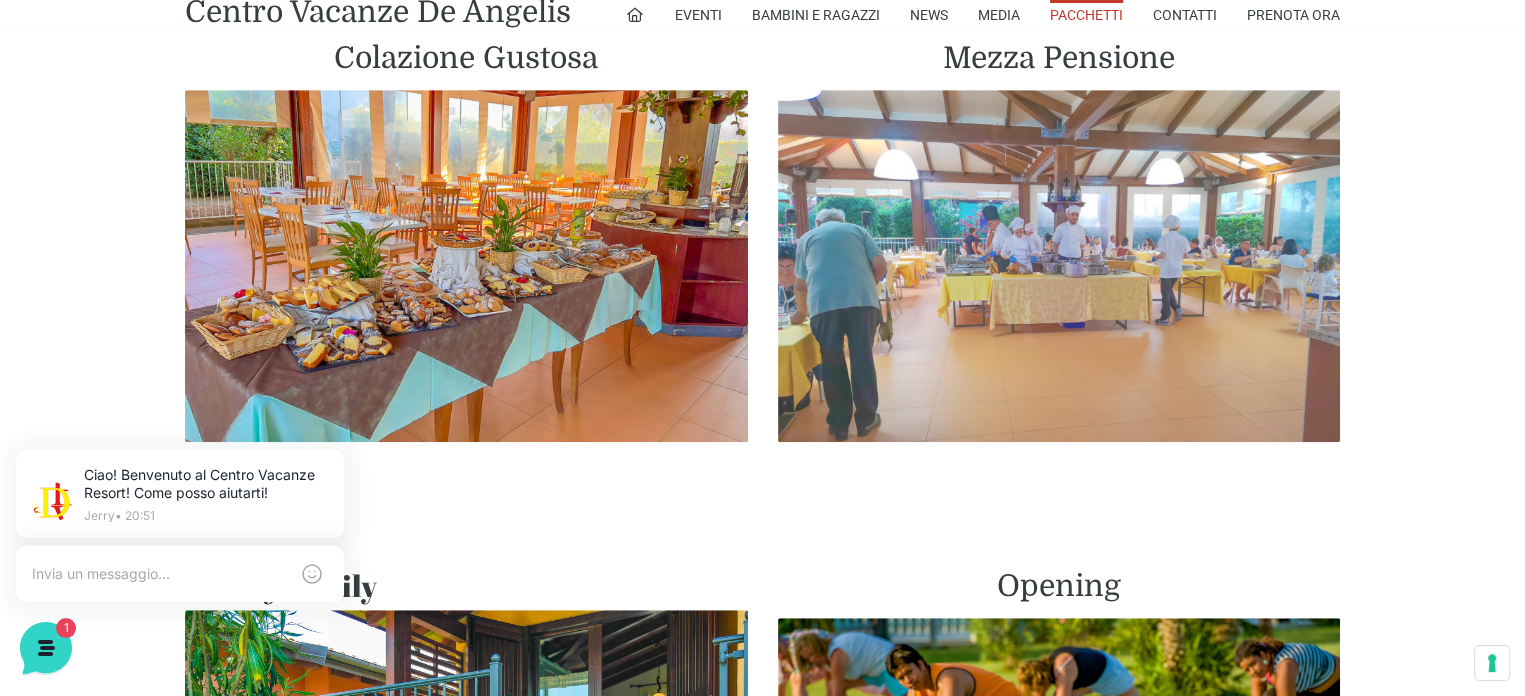click at bounding box center [1059, 266] 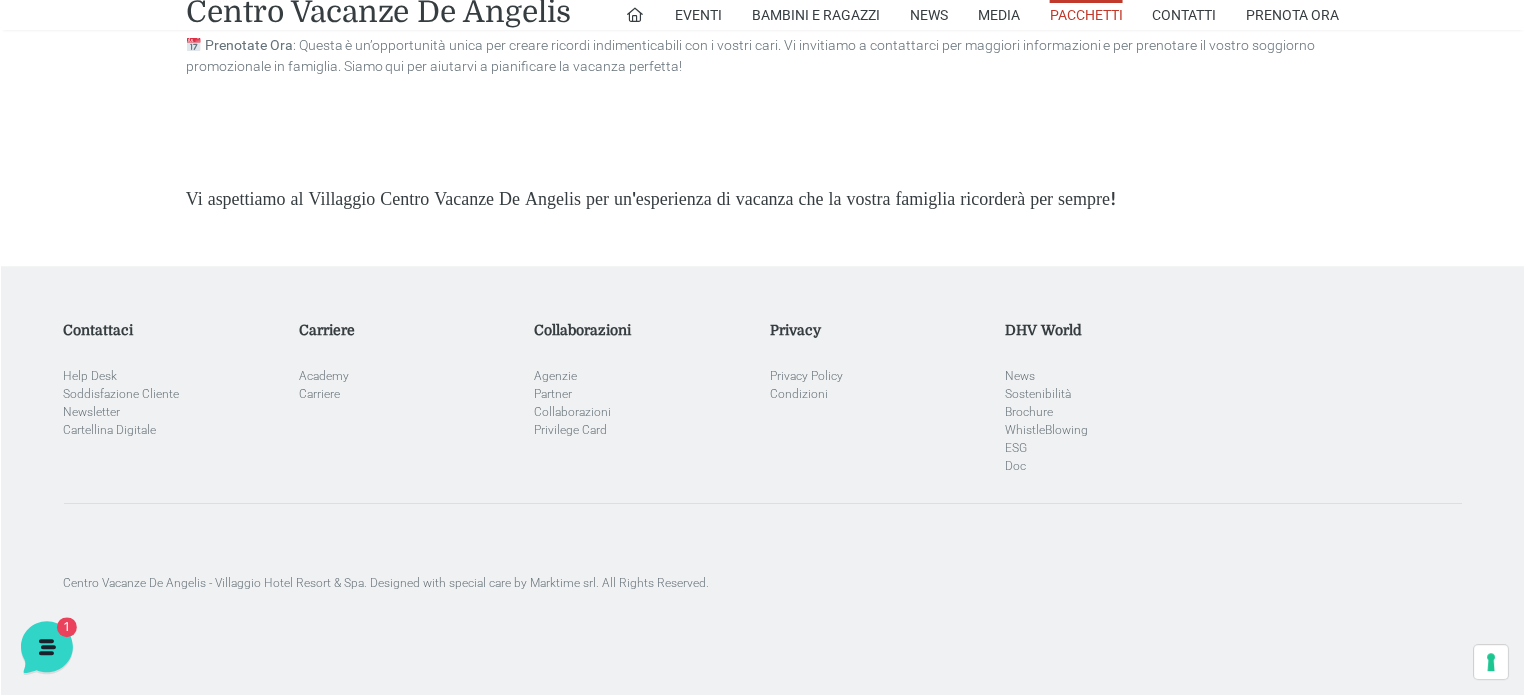 scroll, scrollTop: 5795, scrollLeft: 0, axis: vertical 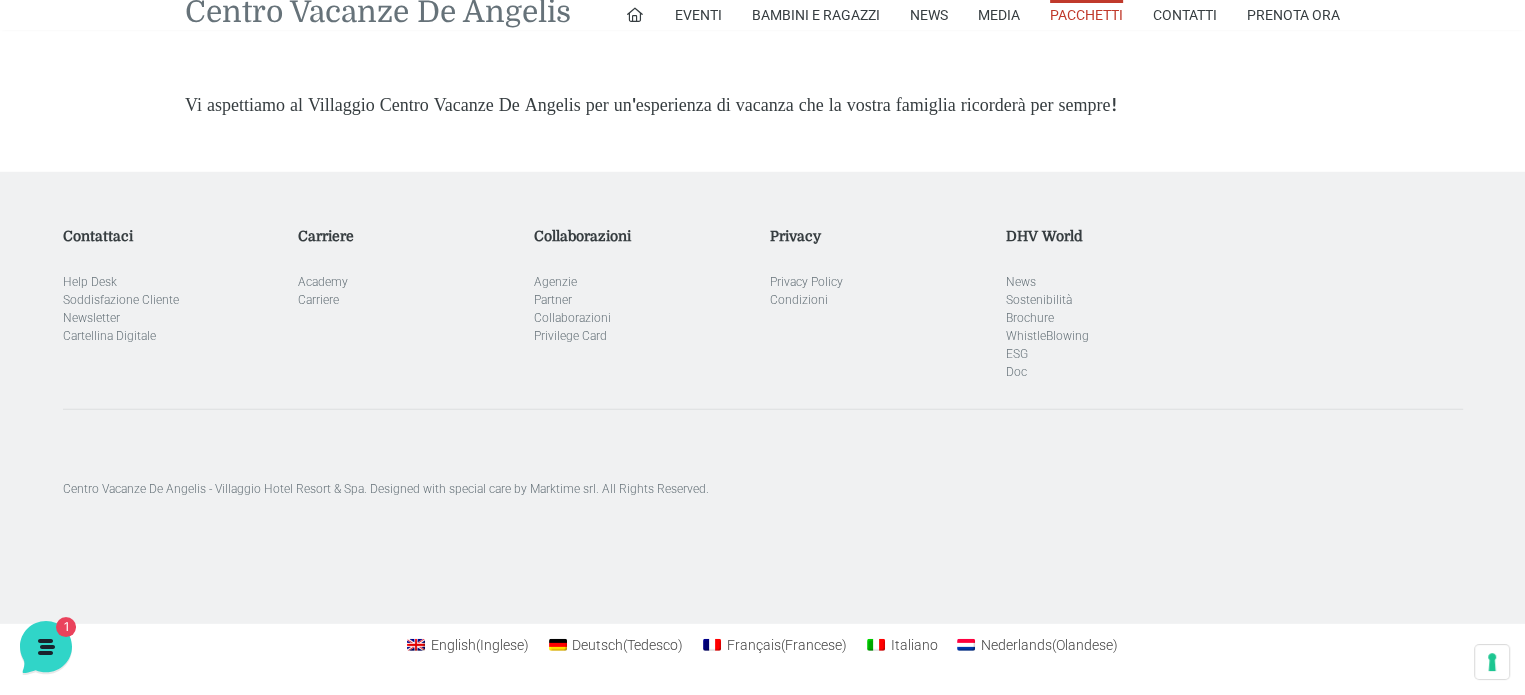 click on "Centro Vacanze De Angelis" at bounding box center [378, 12] 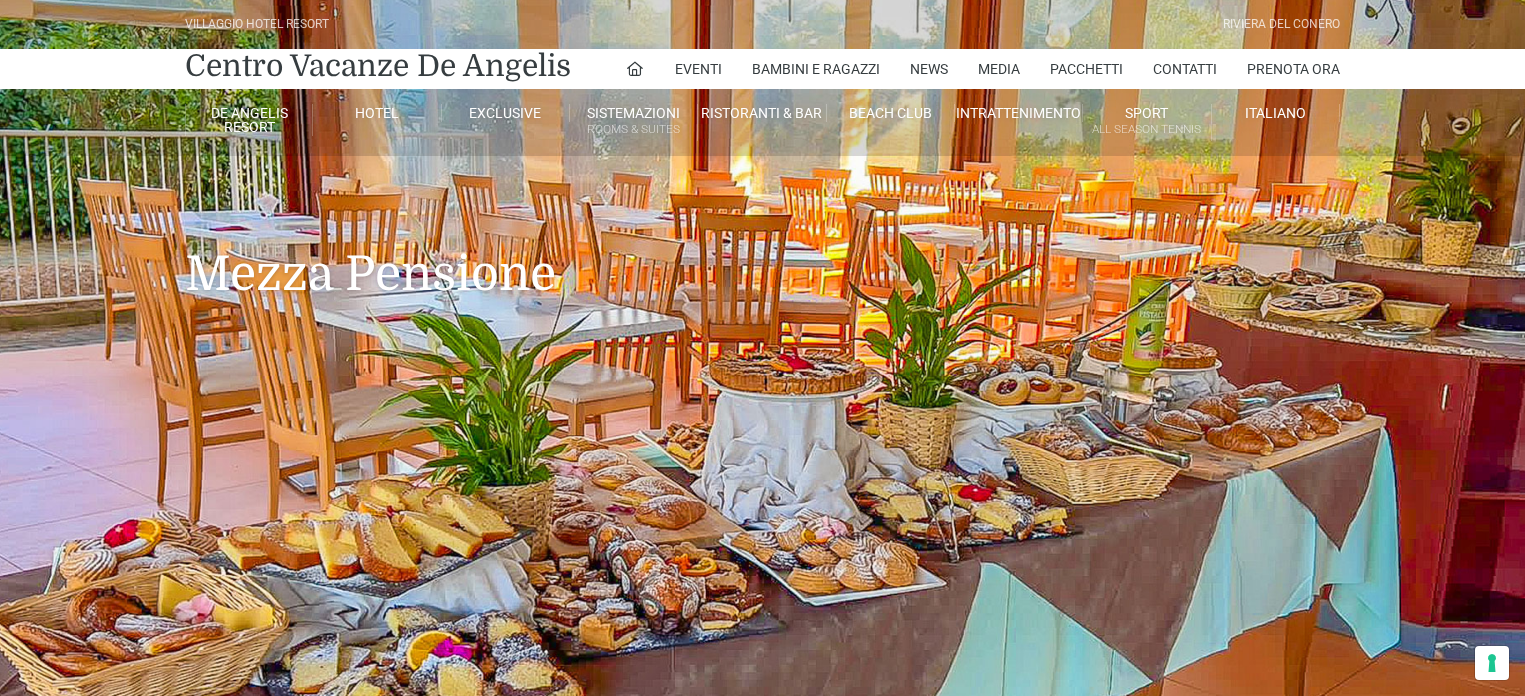 scroll, scrollTop: 0, scrollLeft: 0, axis: both 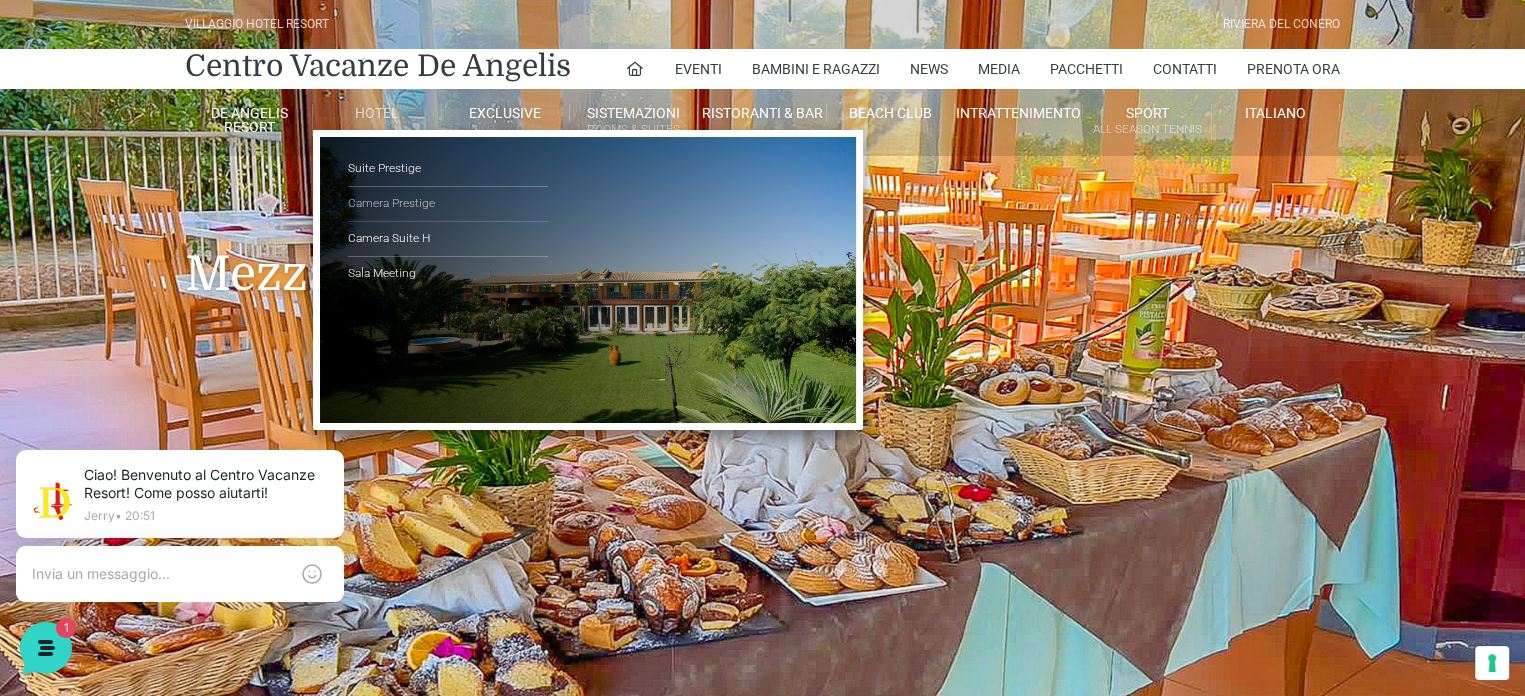 click on "Camera Prestige" at bounding box center (448, 204) 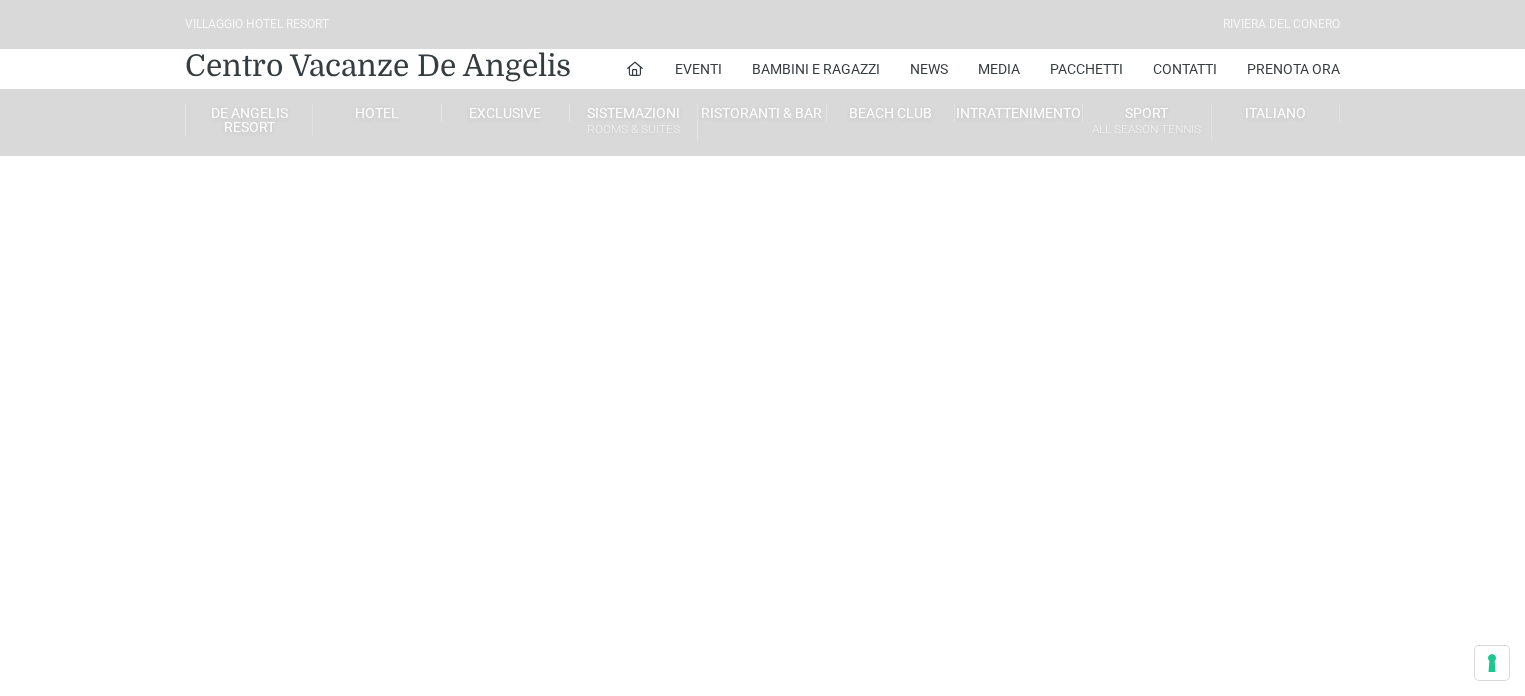 scroll, scrollTop: 0, scrollLeft: 0, axis: both 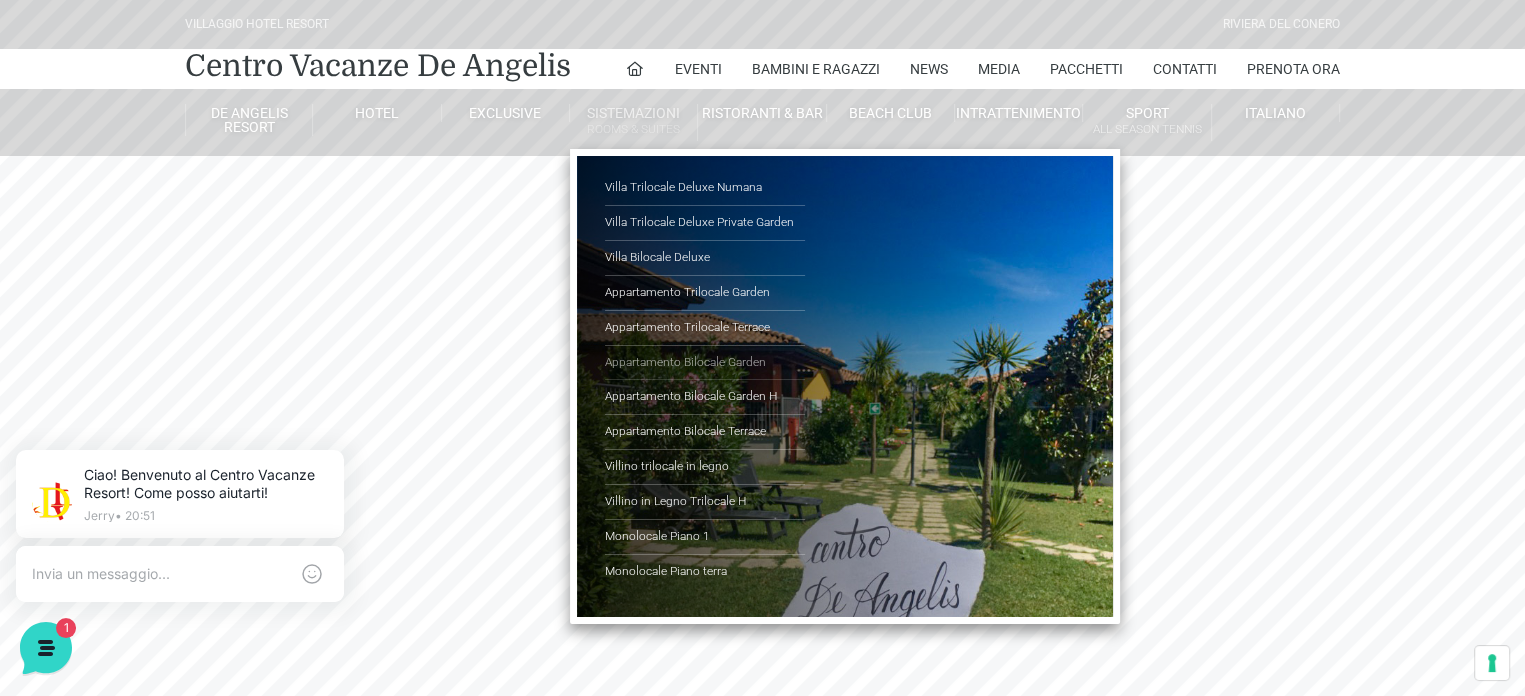 click on "Appartamento Bilocale Garden" at bounding box center (705, 363) 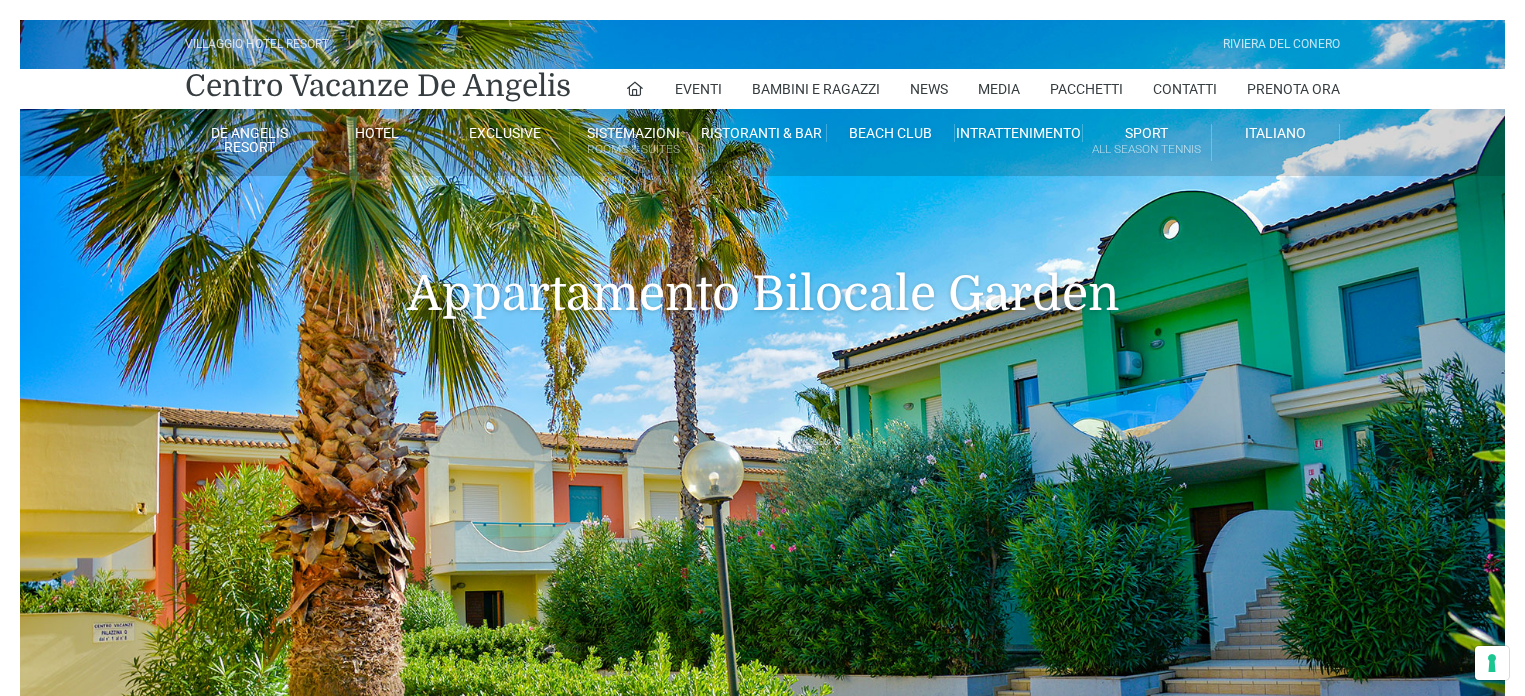 scroll, scrollTop: 0, scrollLeft: 0, axis: both 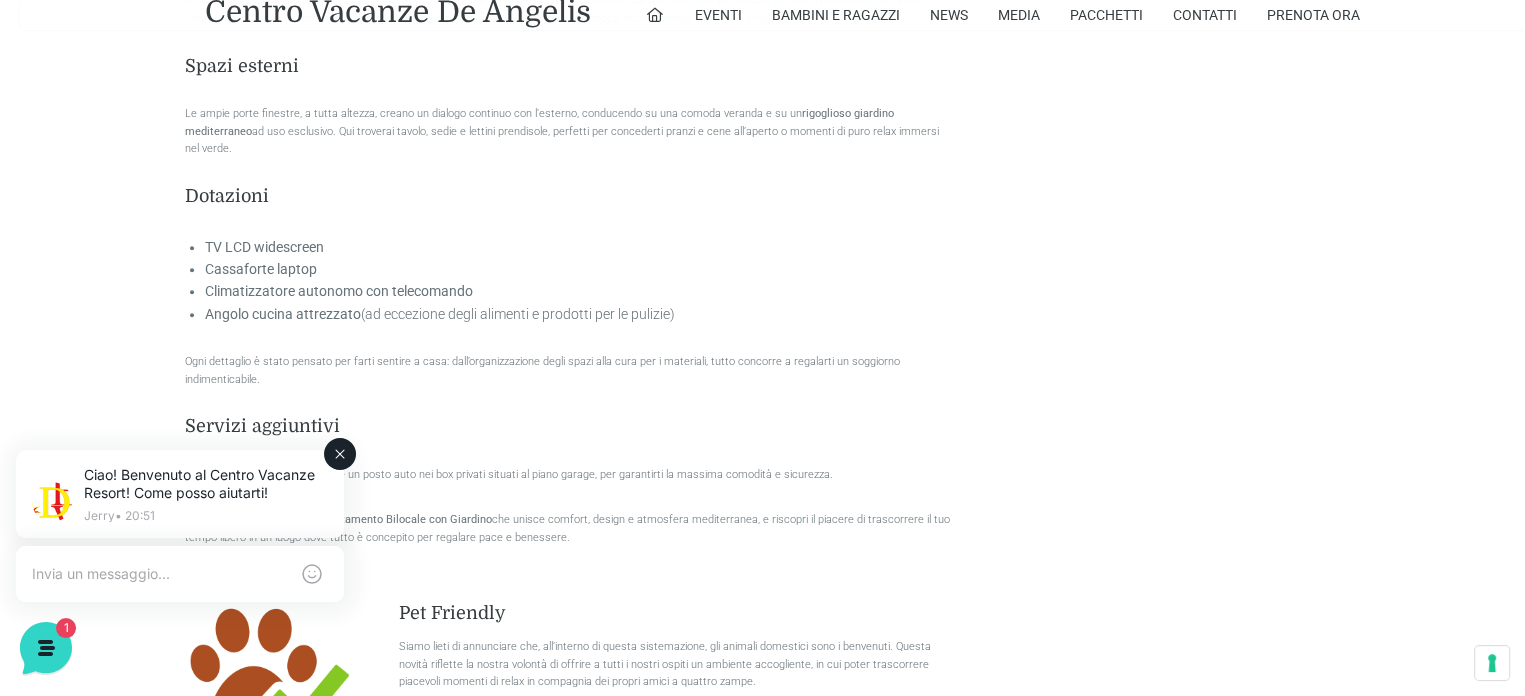 click at bounding box center (340, 454) 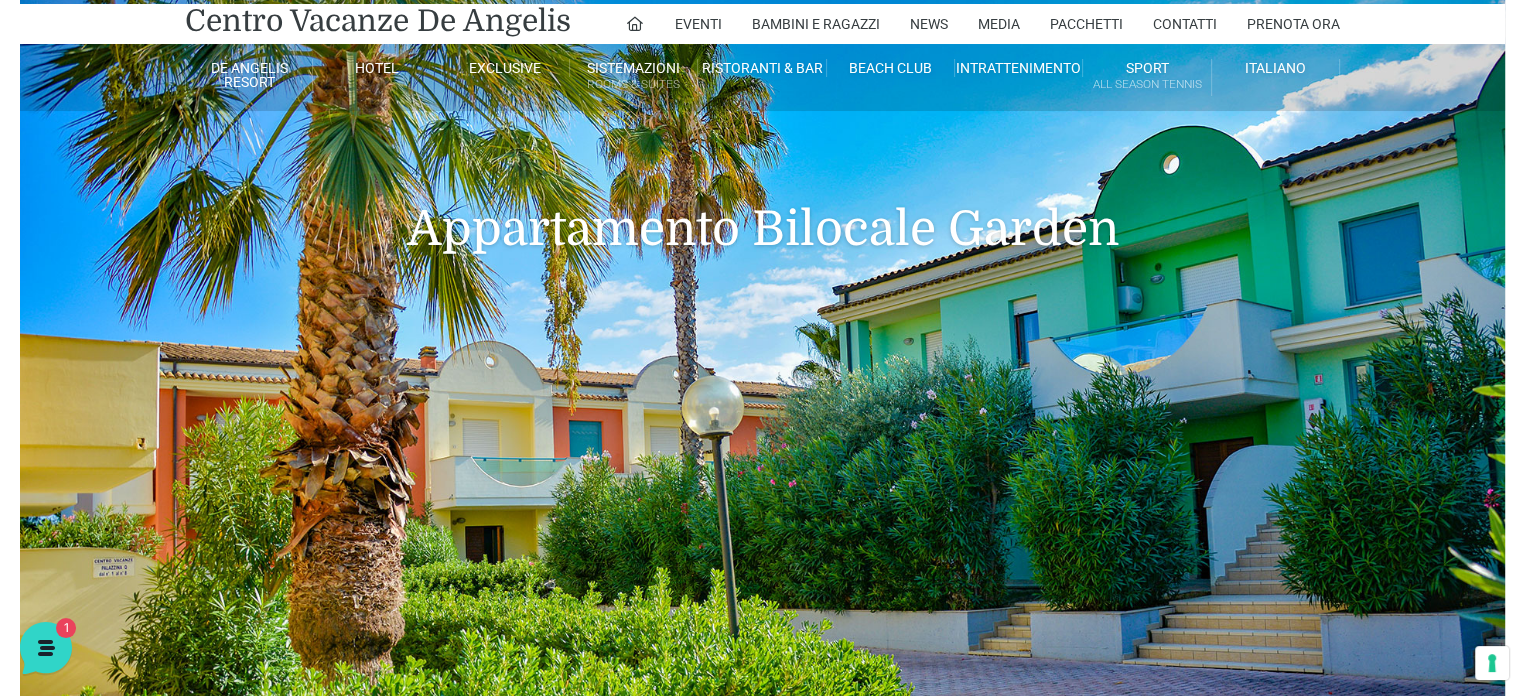 scroll, scrollTop: 0, scrollLeft: 0, axis: both 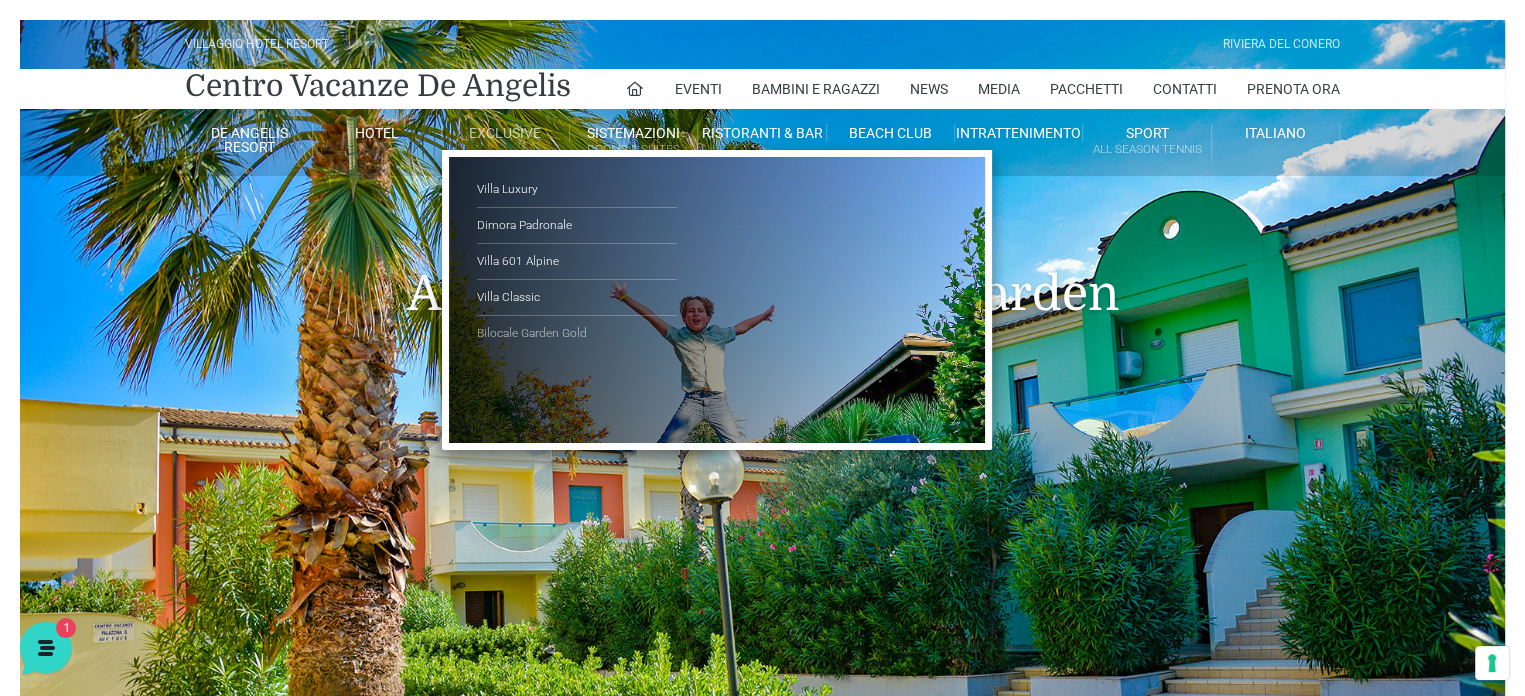 click on "Bilocale Garden Gold" at bounding box center (577, 333) 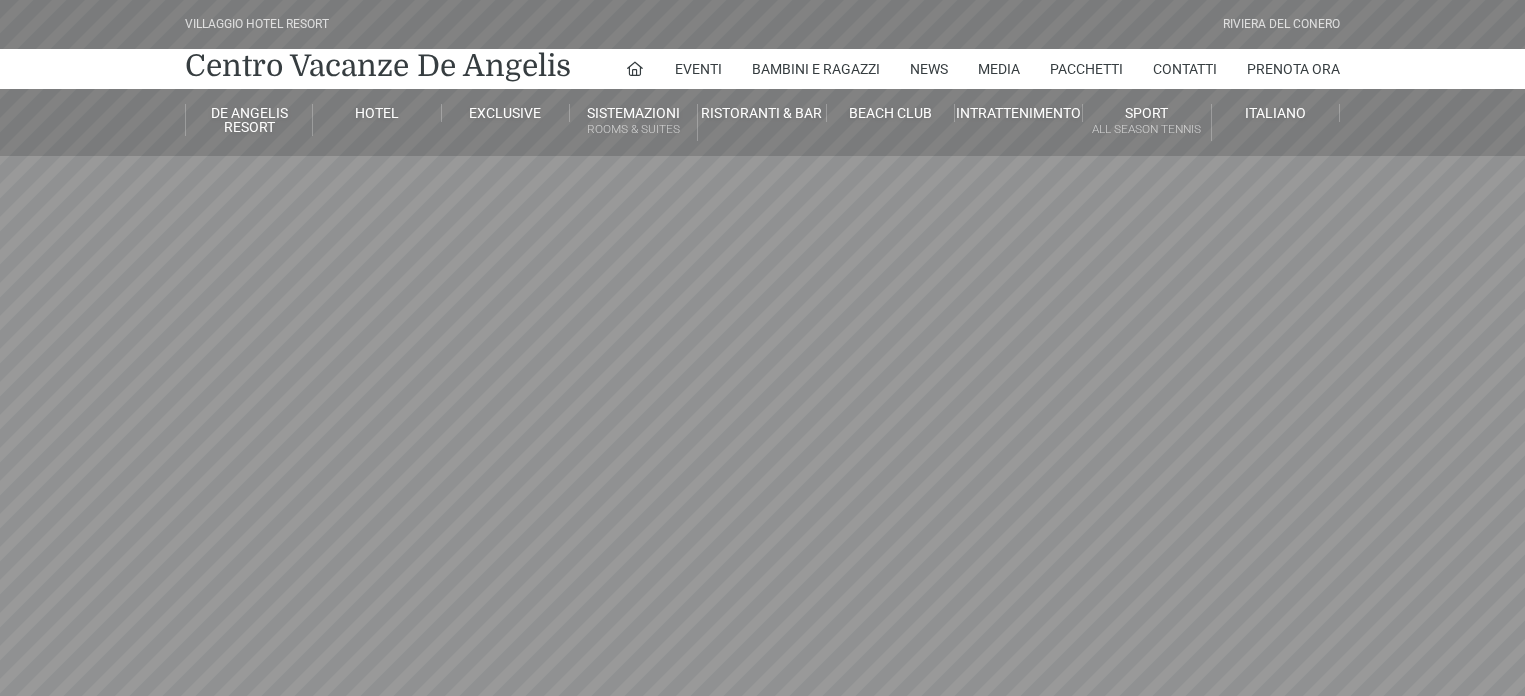 scroll, scrollTop: 0, scrollLeft: 0, axis: both 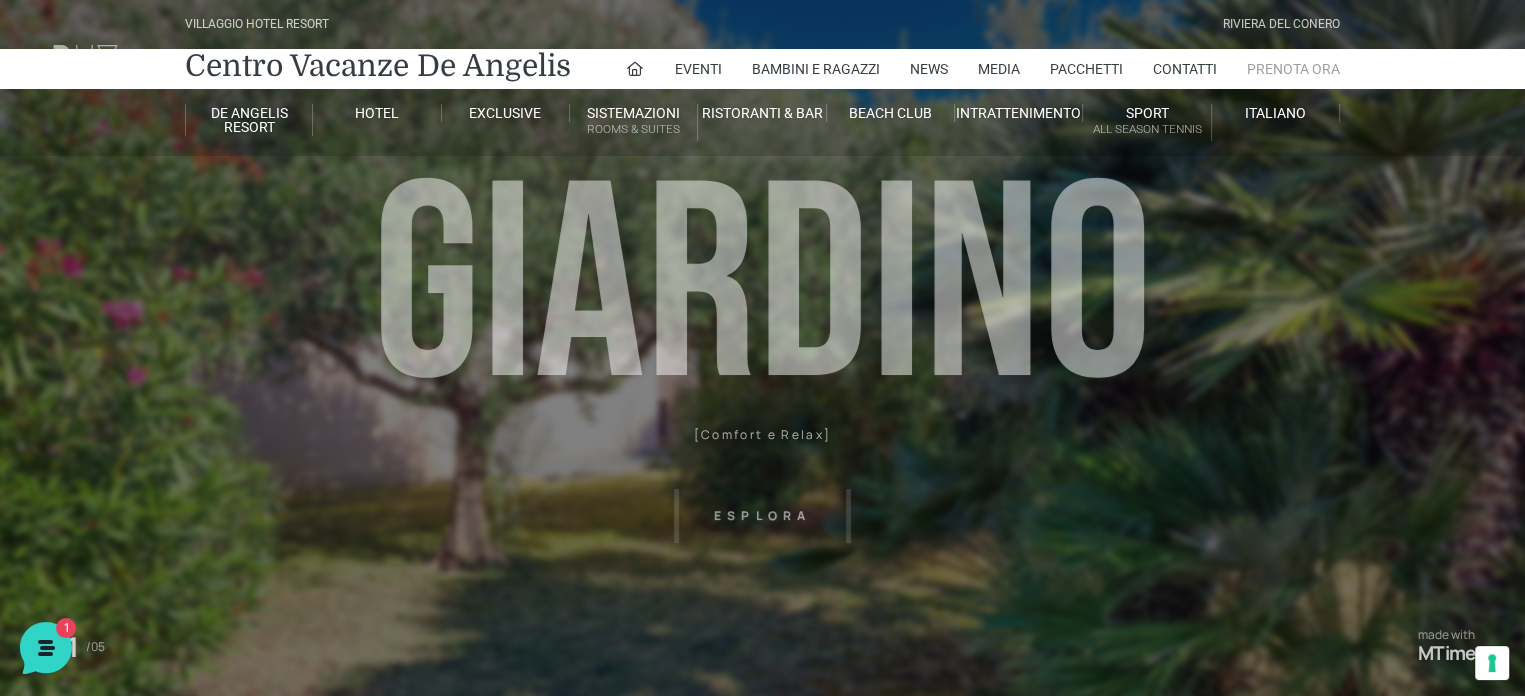 click on "Prenota Ora" at bounding box center (1293, 69) 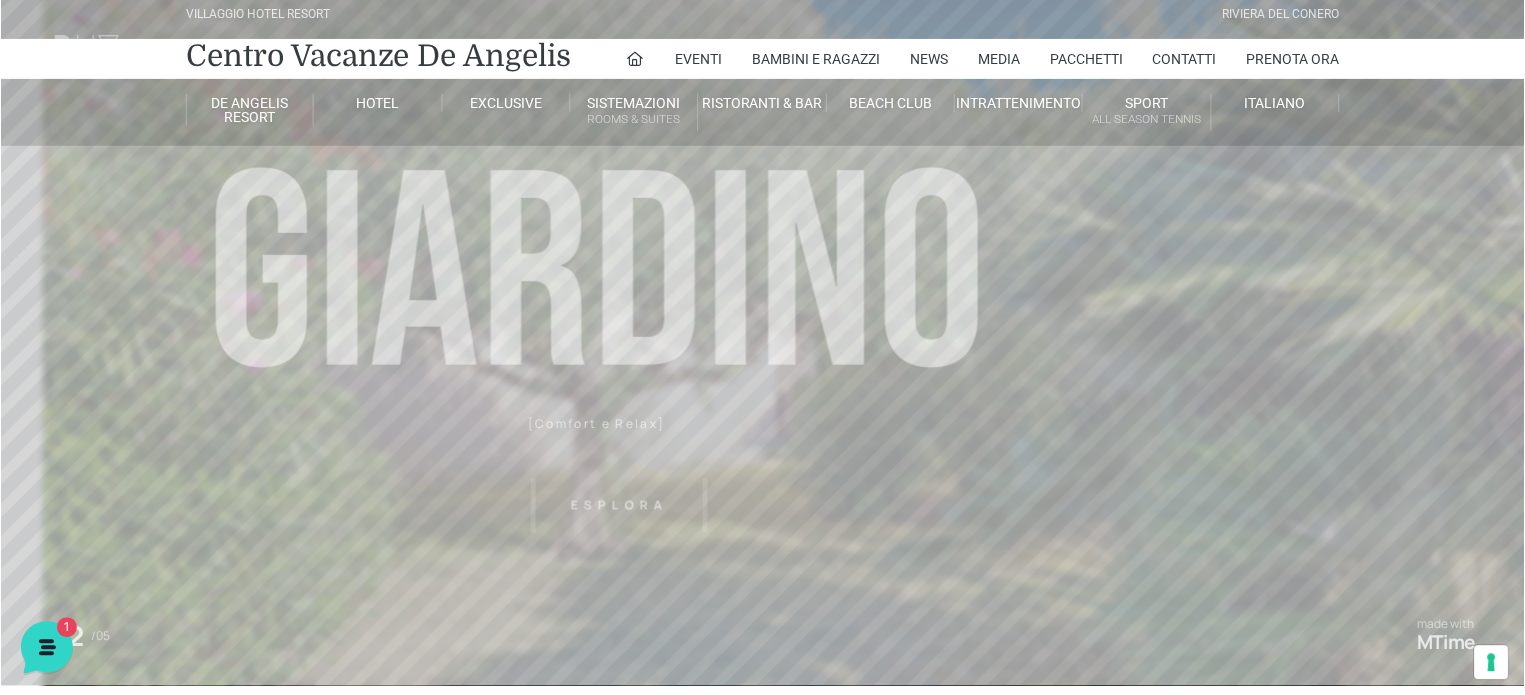 scroll, scrollTop: 0, scrollLeft: 0, axis: both 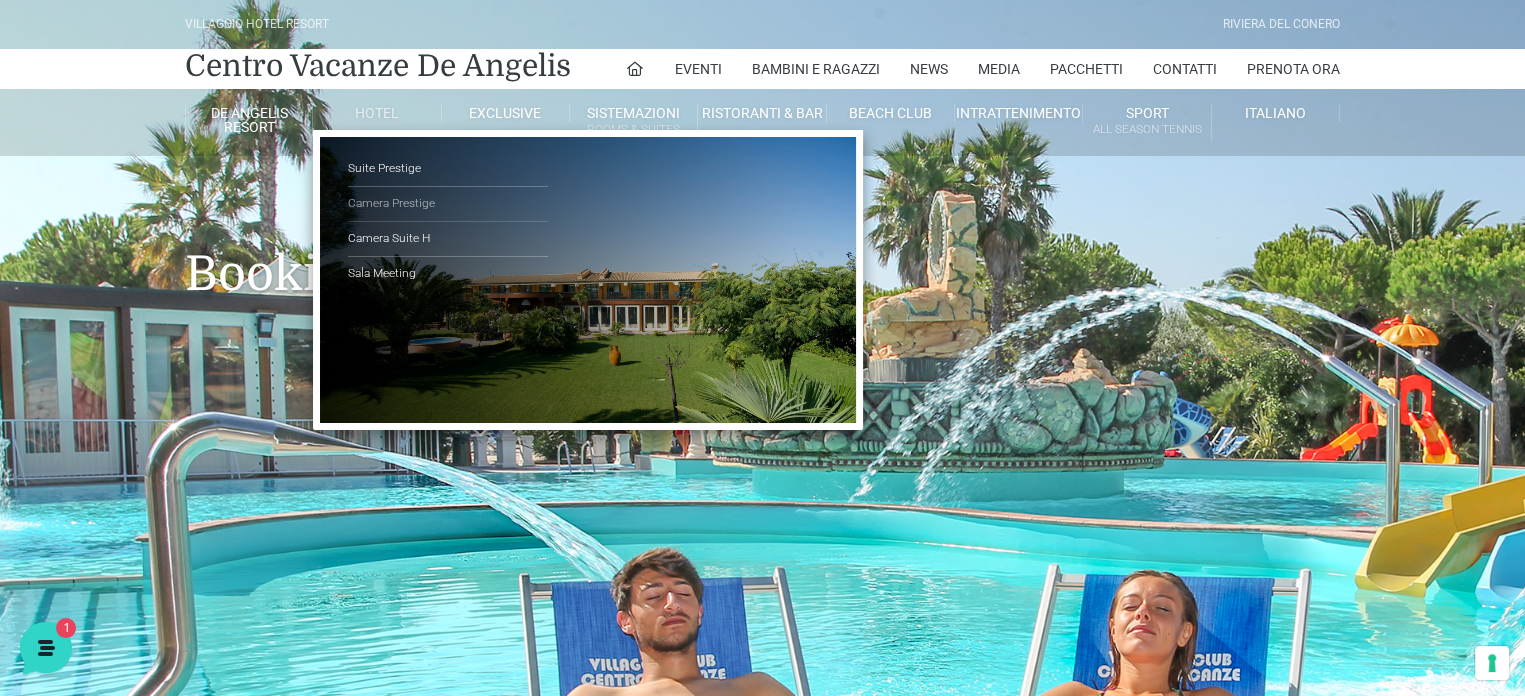 click on "Camera Prestige" at bounding box center [448, 204] 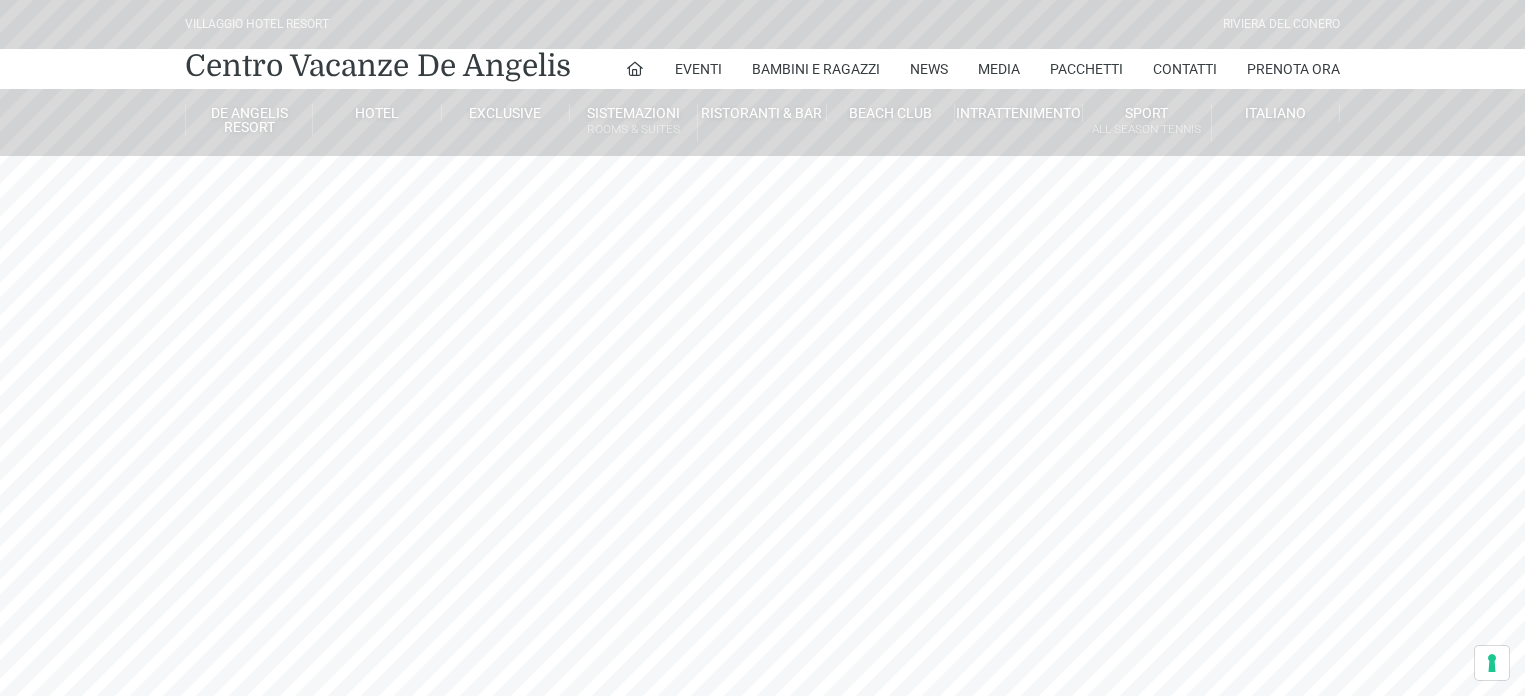 scroll, scrollTop: 0, scrollLeft: 0, axis: both 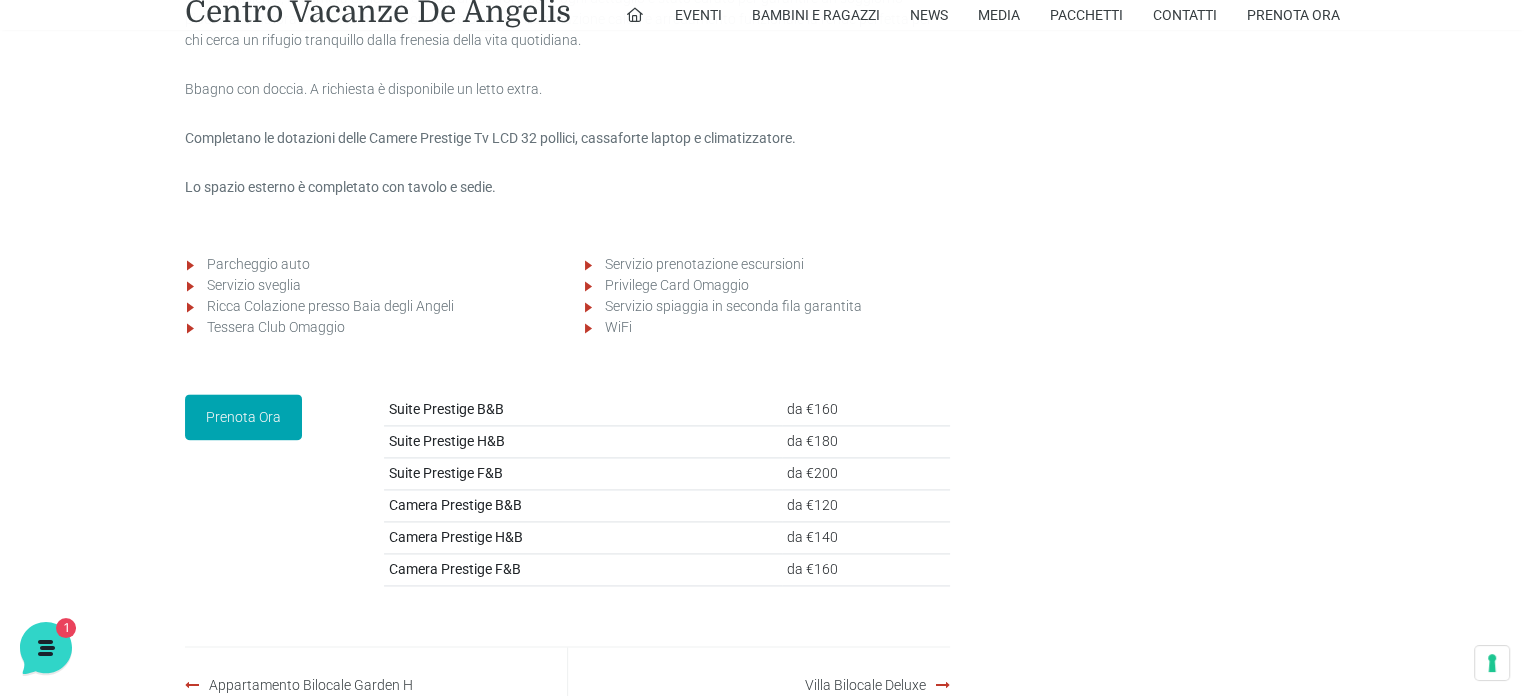 click on "Prenota Ora" at bounding box center (243, 417) 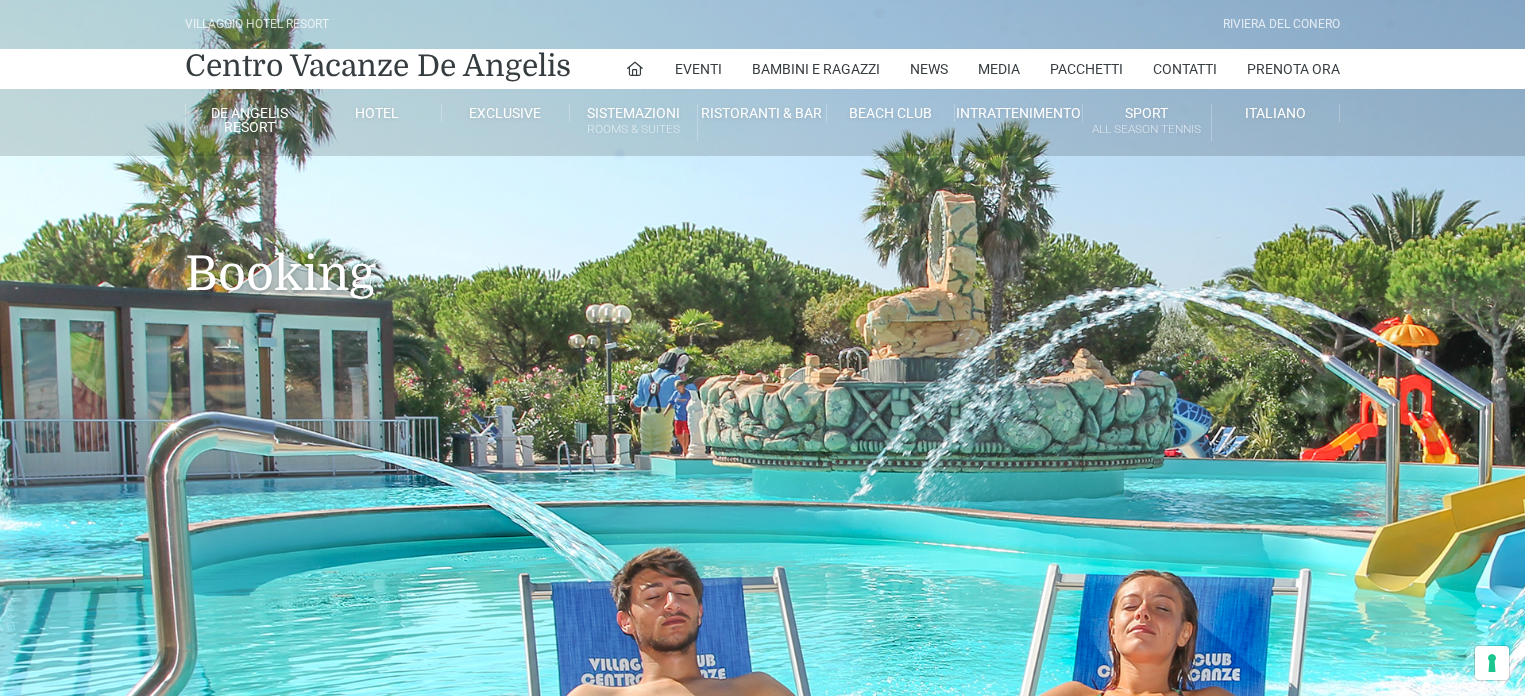 scroll, scrollTop: 500, scrollLeft: 0, axis: vertical 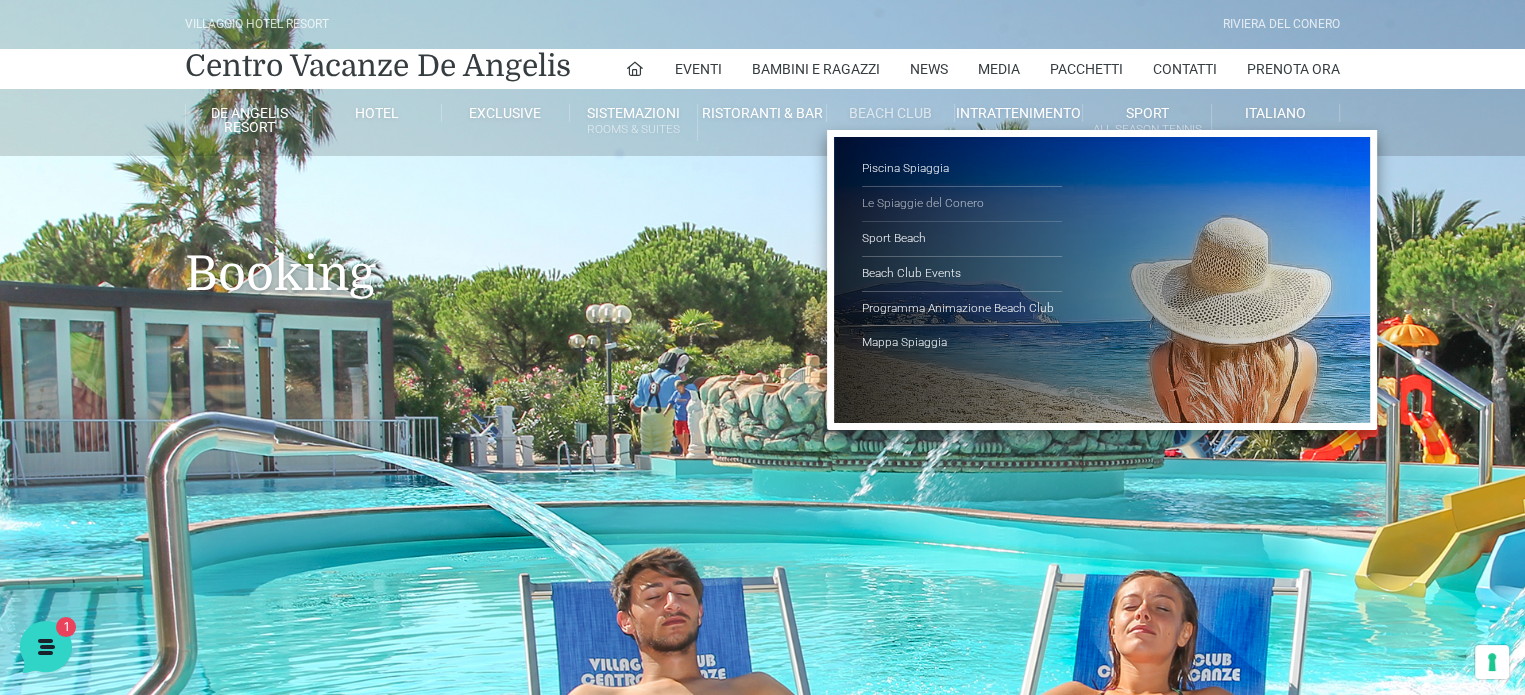 click on "Le Spiaggie del Conero" at bounding box center [962, 204] 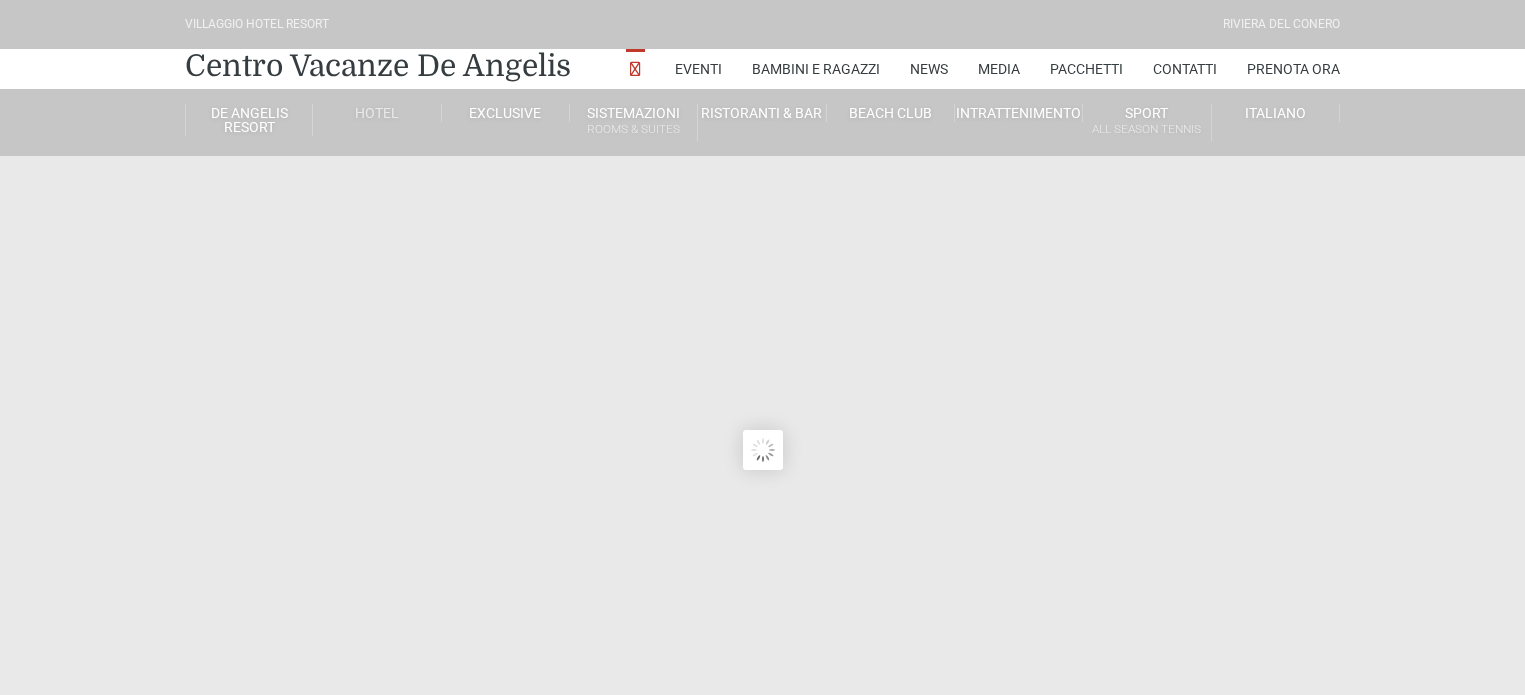 scroll, scrollTop: 0, scrollLeft: 0, axis: both 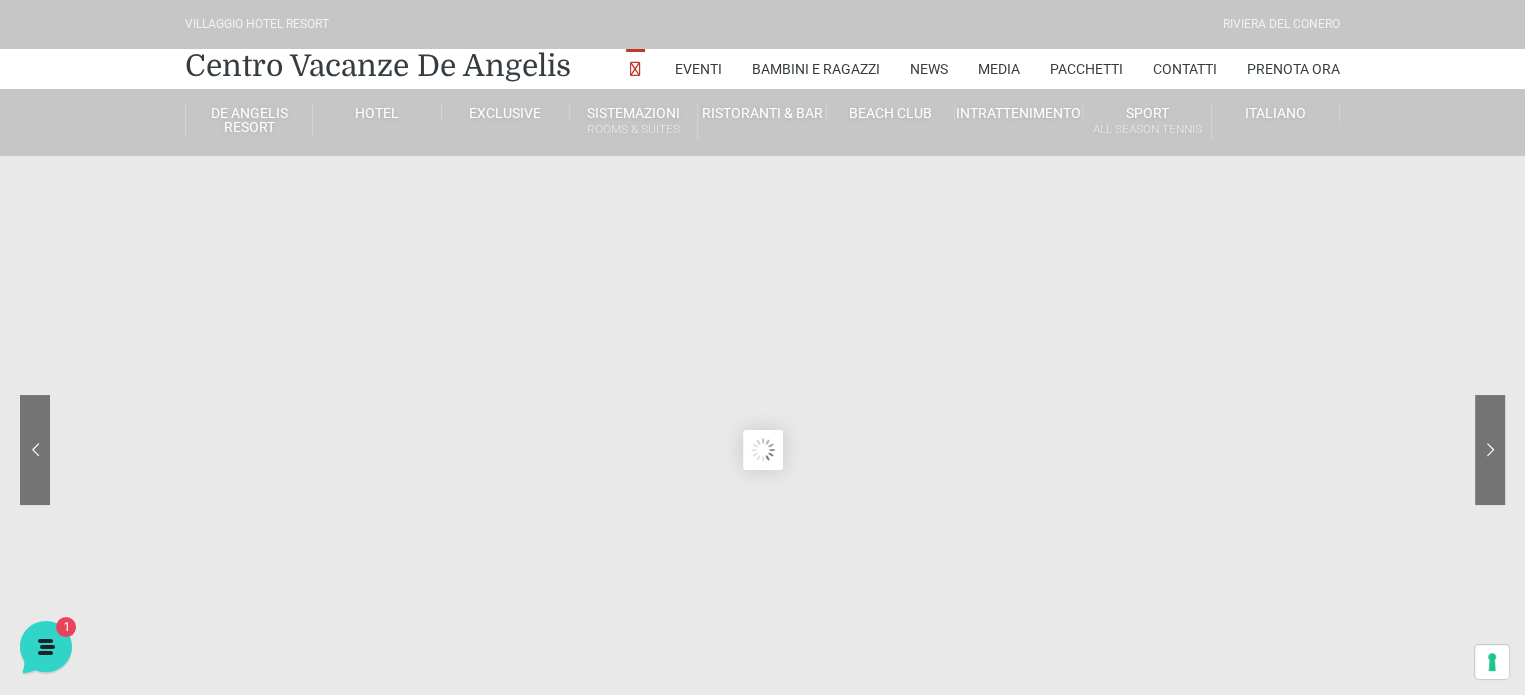drag, startPoint x: 1218, startPoint y: 19, endPoint x: 1364, endPoint y: 18, distance: 146.00342 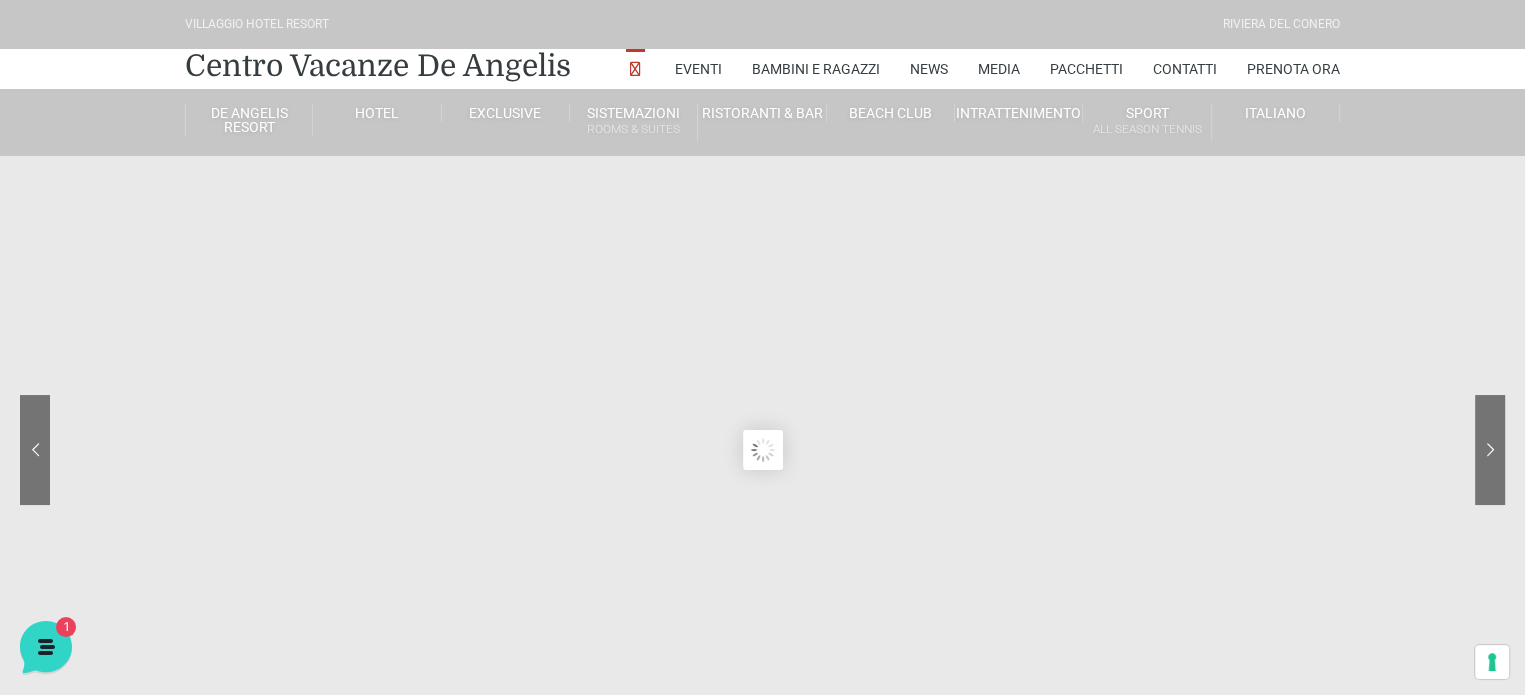 click on "Villaggio Hotel Resort
Riviera Del Conero
Centro Vacanze De Angelis
Eventi
Miss Italia
Cerimonie
Team building
Bambini e Ragazzi
Holly Beach Club
Holly Teeny Club
Holly Young Club
Piscine
Iscrizioni Holly Club
News
Media
Pacchetti
Contatti
Prenota Ora
De Angelis Resort
Parco Piscine
Oasi Naturale
Cappellina
Sala Convegni
Le Marche
Store
Concierge
Colonnina Ricarica
Mappa del Villaggio
Hotel
Suite Prestige
Camera Prestige
Camera Suite H
Sala Meeting
Exclusive
Villa Luxury
Dimora Padronale
Villa 601 Alpine
Villa Classic
Bilocale Garden Gold
Sistemazioni Rooms & Suites
Villa Trilocale Deluxe Numana
Villa Trilocale Deluxe Private Garden
Villa Bilocale Deluxe
Appartamento Trilocale Garden" at bounding box center [762, 78] 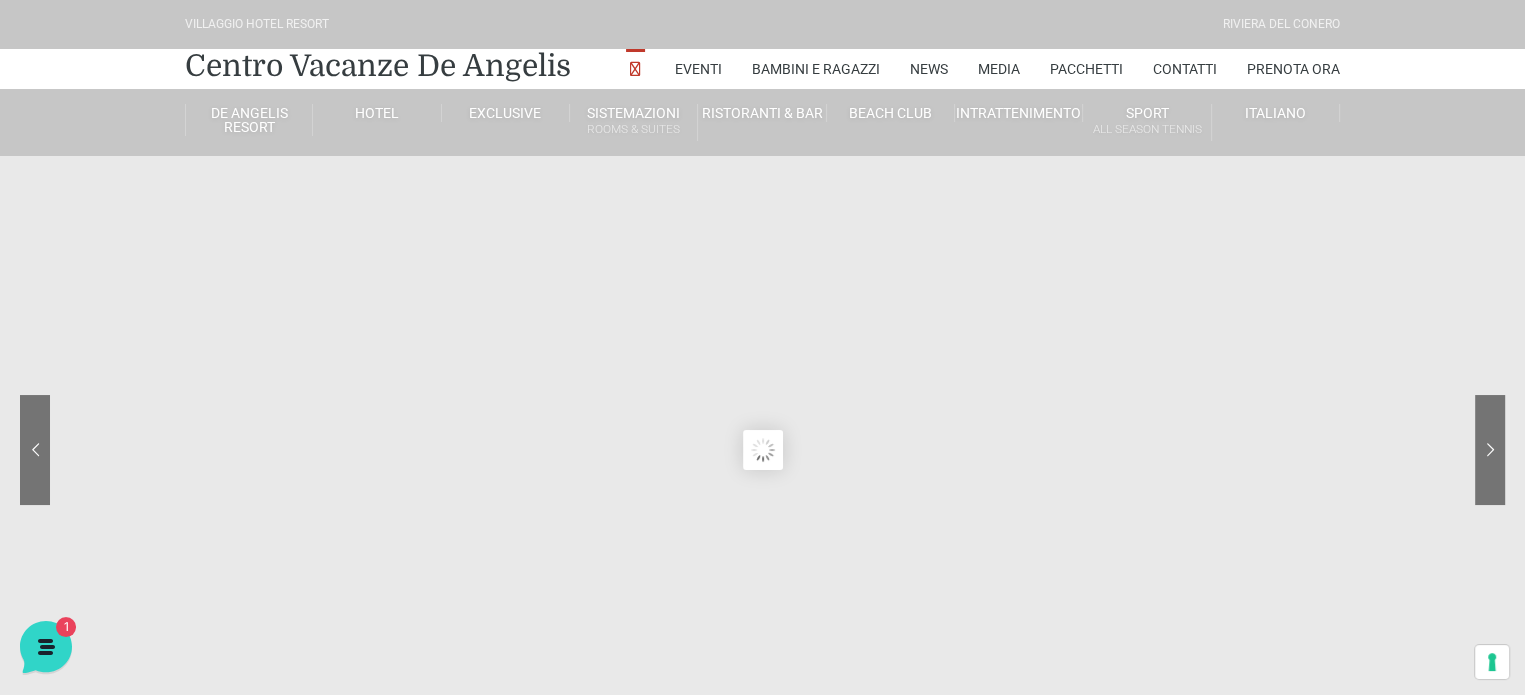 click on "Villaggio Hotel Resort
Riviera Del Conero" at bounding box center [763, 24] 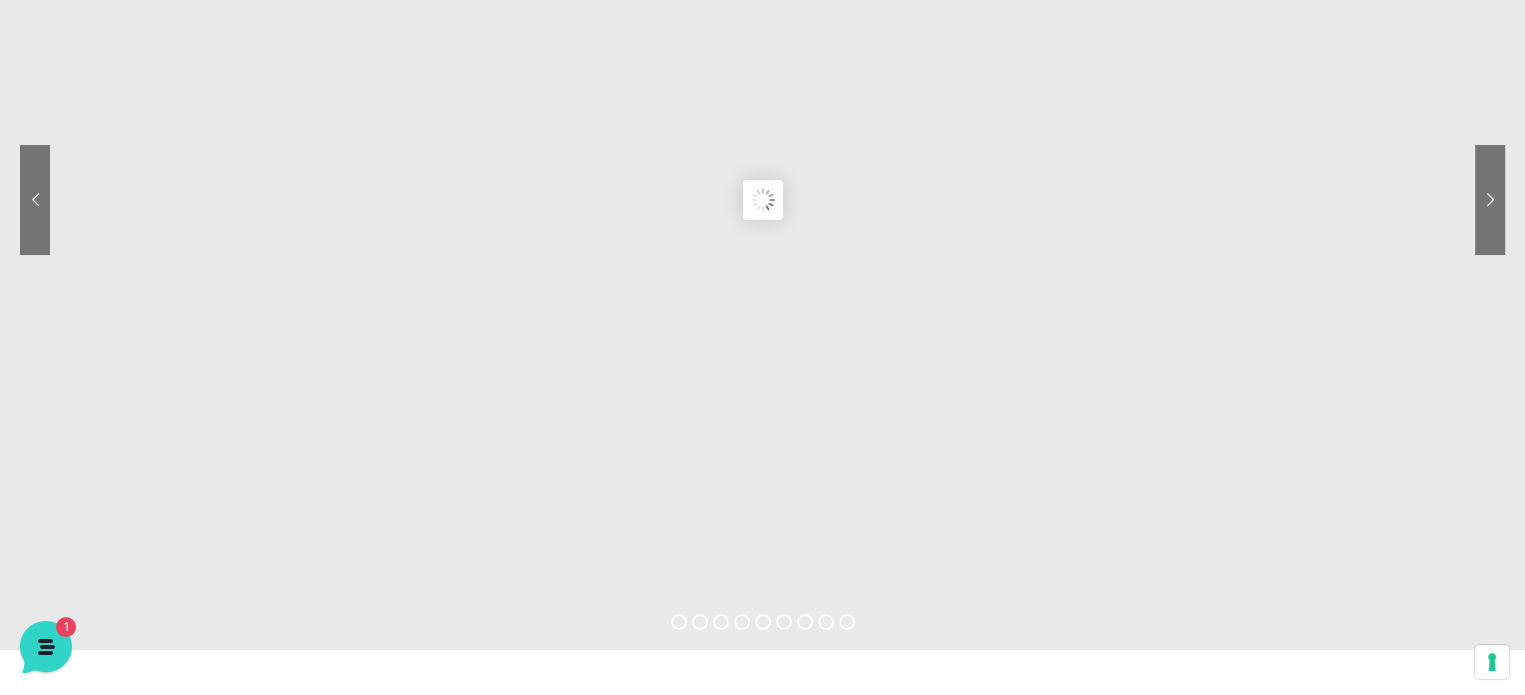 scroll, scrollTop: 0, scrollLeft: 0, axis: both 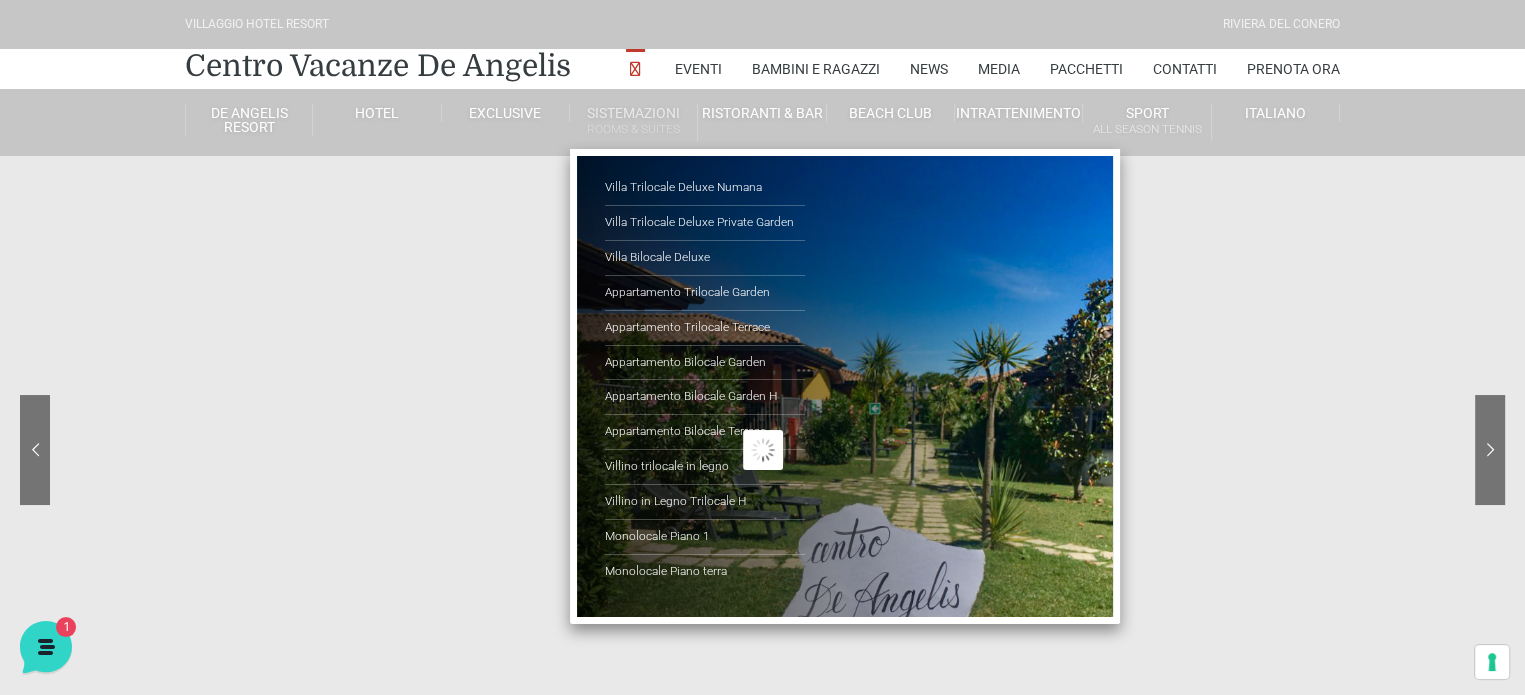 click on "Sistemazioni Rooms & Suites" at bounding box center (634, 122) 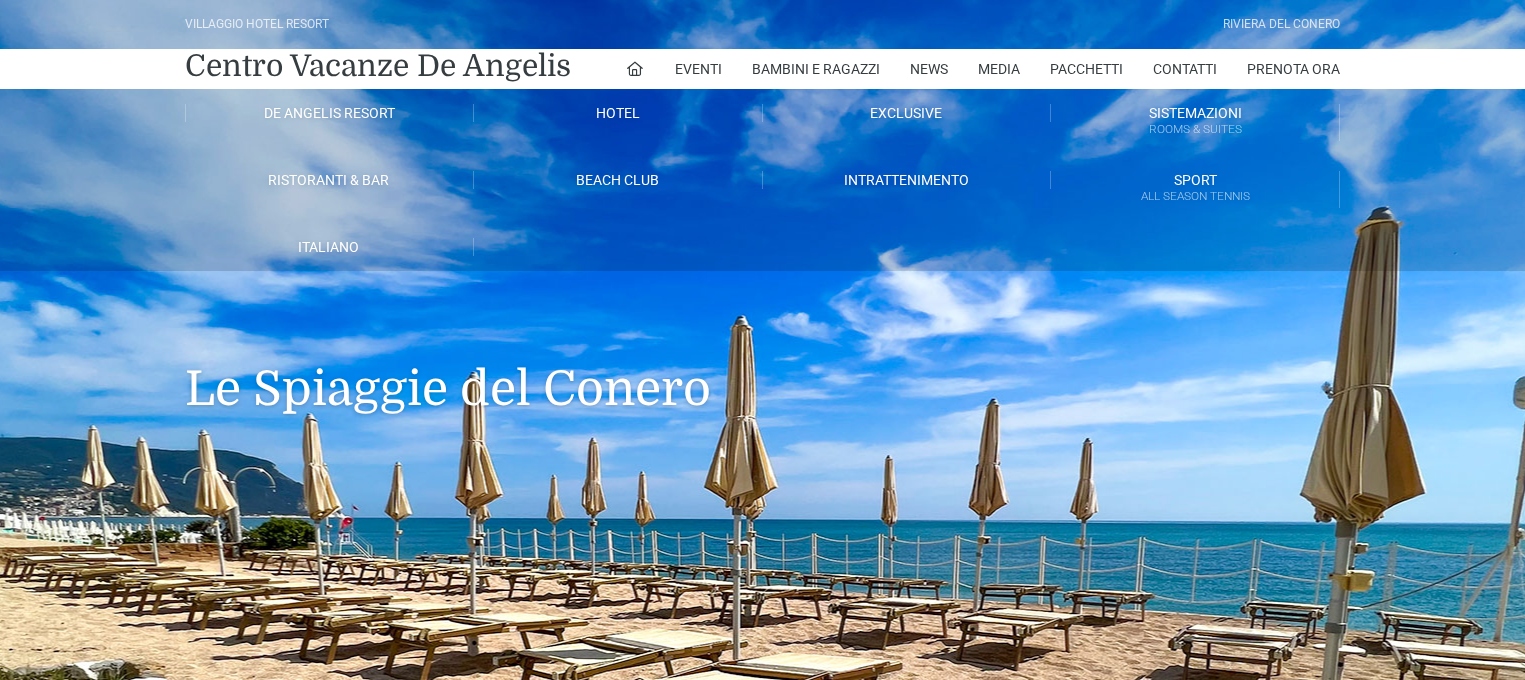 scroll, scrollTop: 0, scrollLeft: 0, axis: both 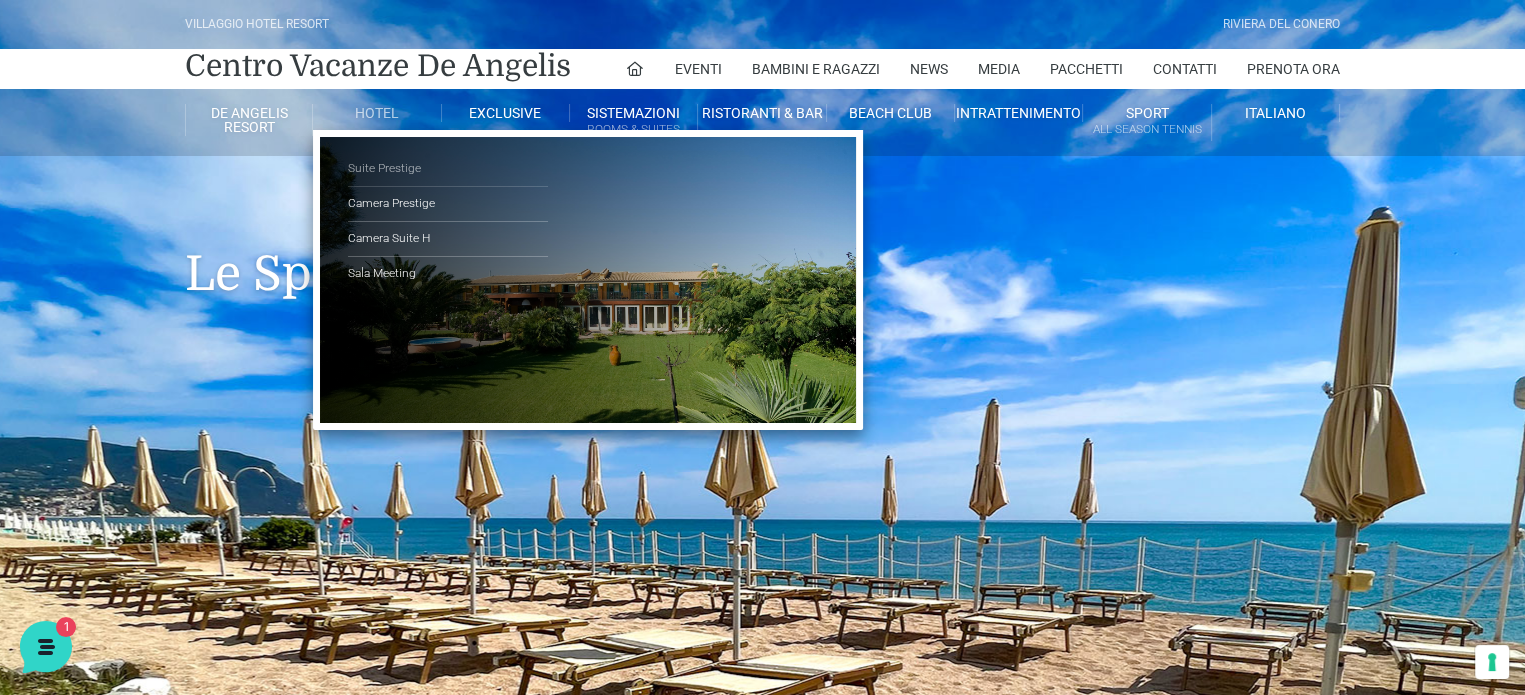 click on "Suite Prestige" at bounding box center (448, 169) 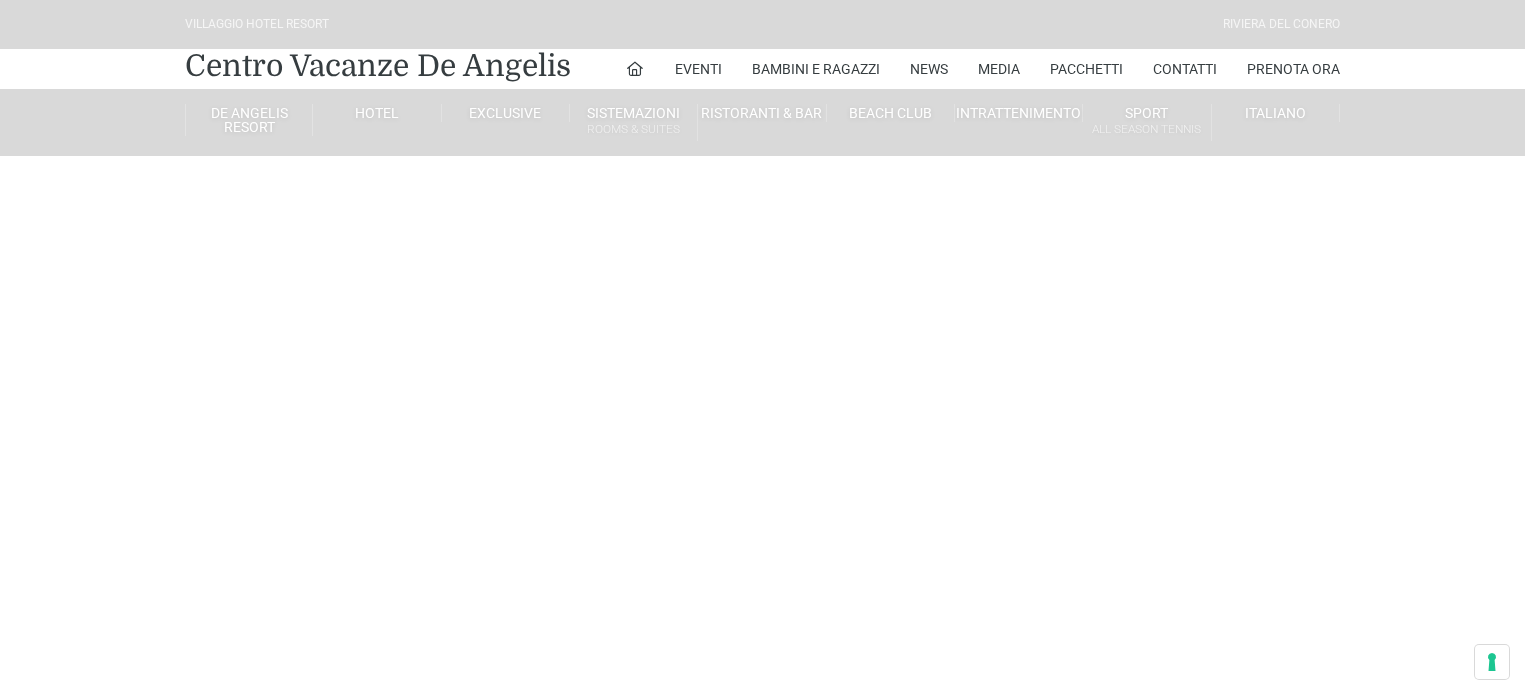 scroll, scrollTop: 0, scrollLeft: 0, axis: both 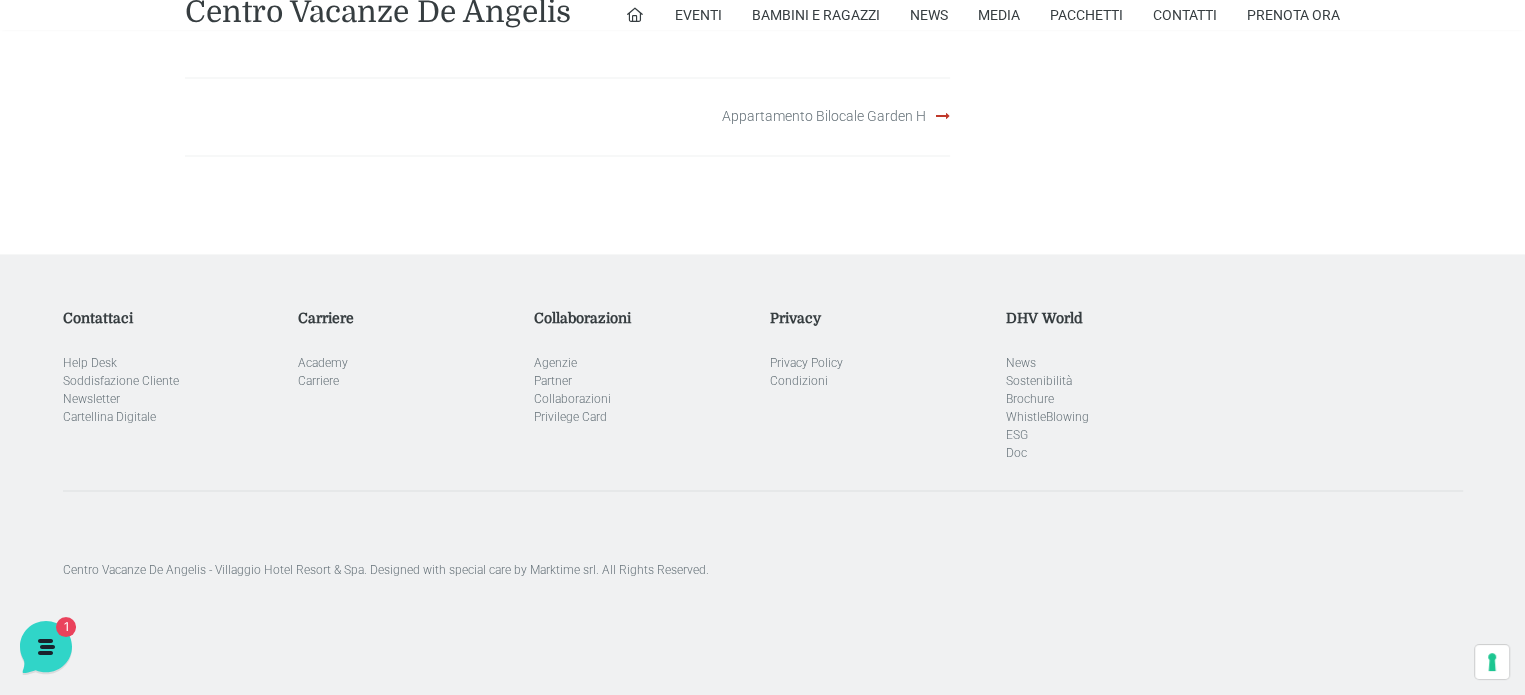click on "Appartamento Bilocale Garden H" at bounding box center (824, 116) 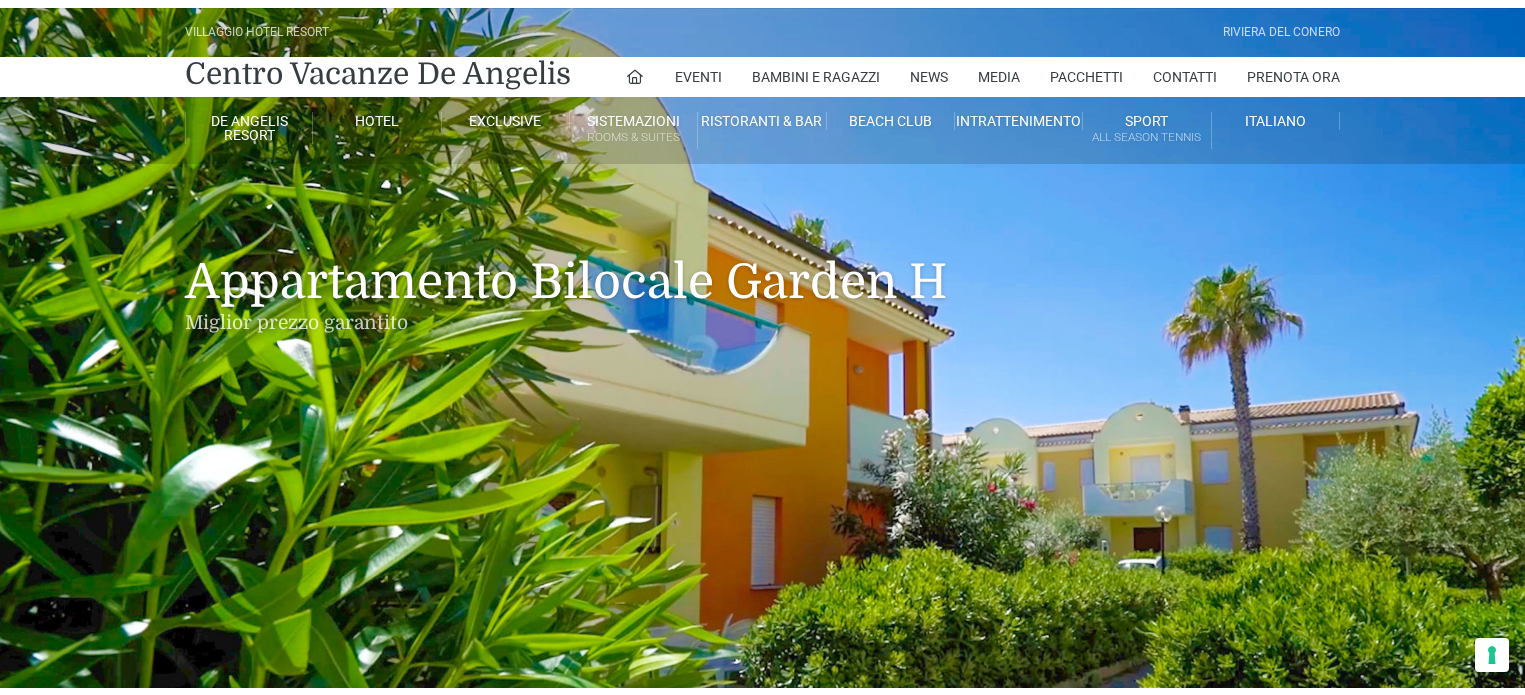 scroll, scrollTop: 0, scrollLeft: 0, axis: both 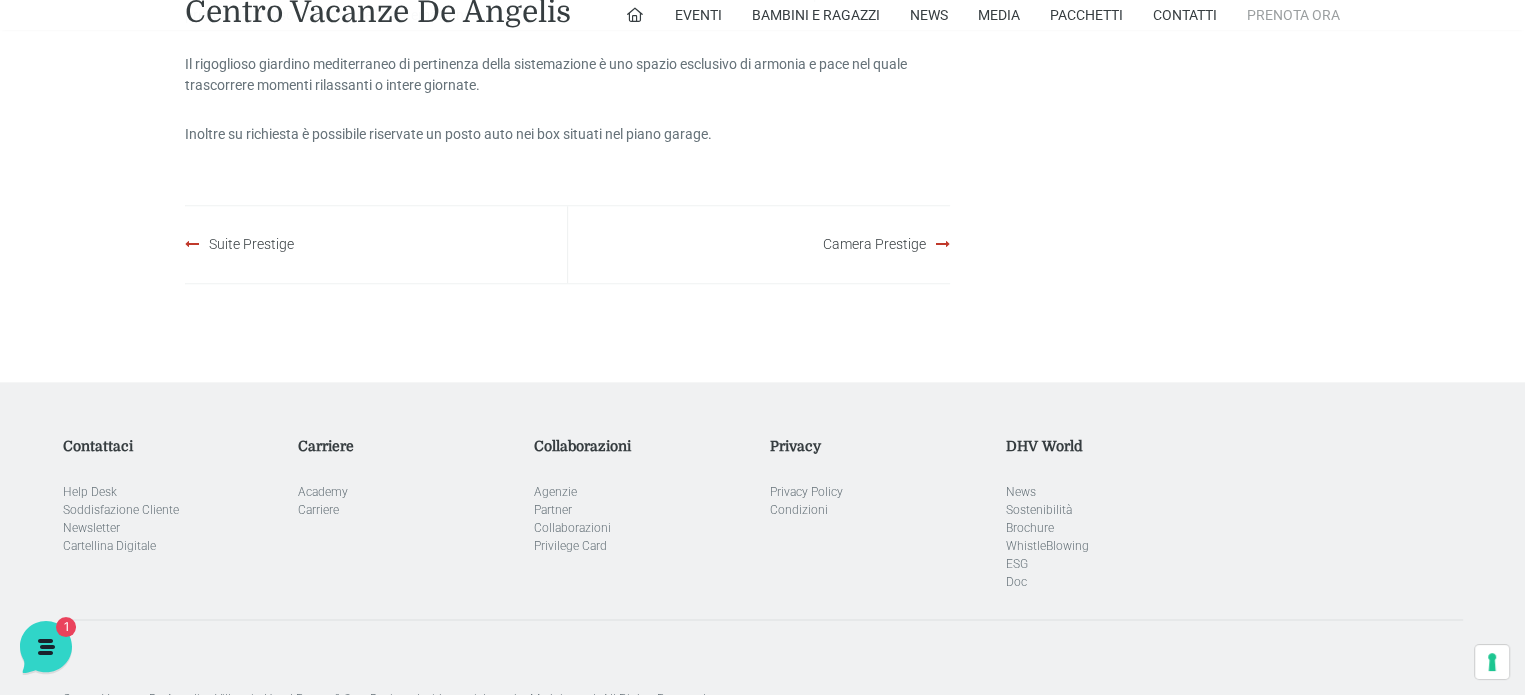 click on "Prenota Ora" at bounding box center [1293, 15] 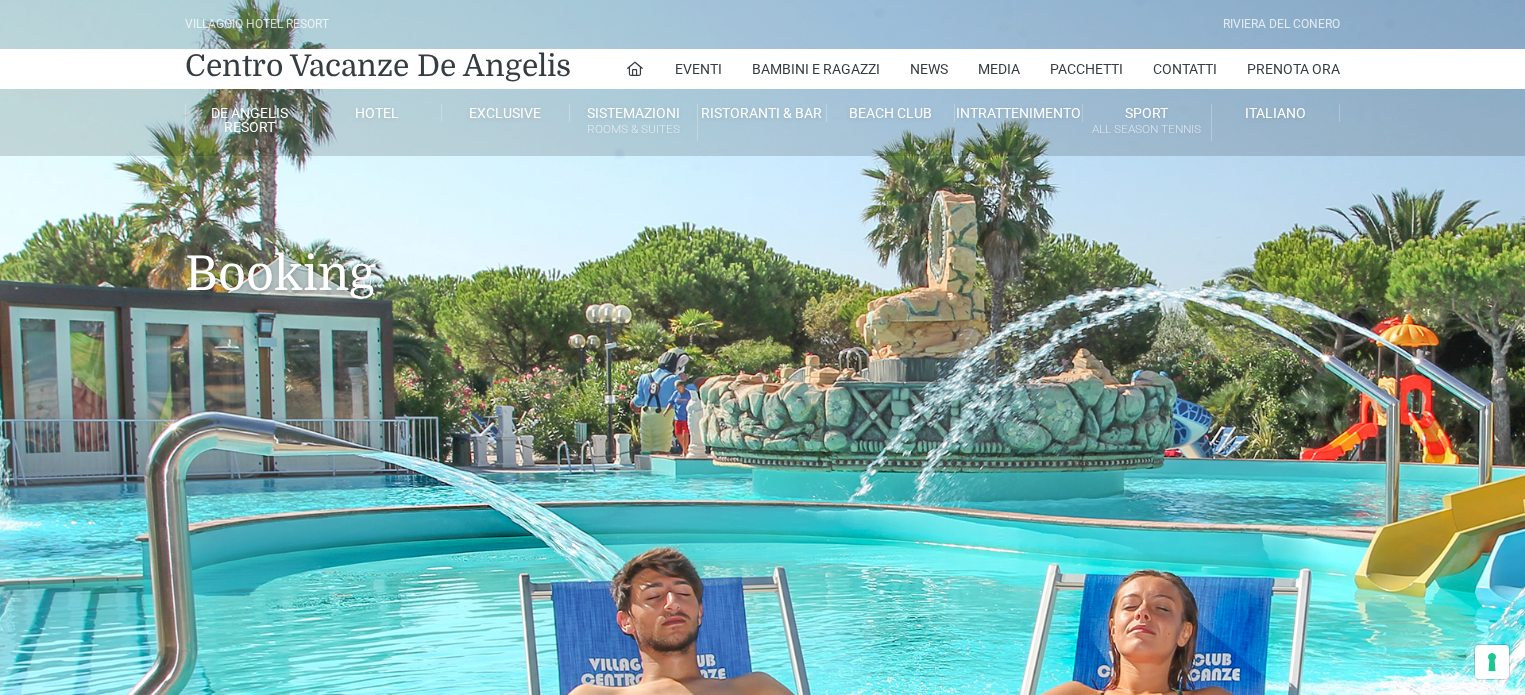 scroll, scrollTop: 353, scrollLeft: 0, axis: vertical 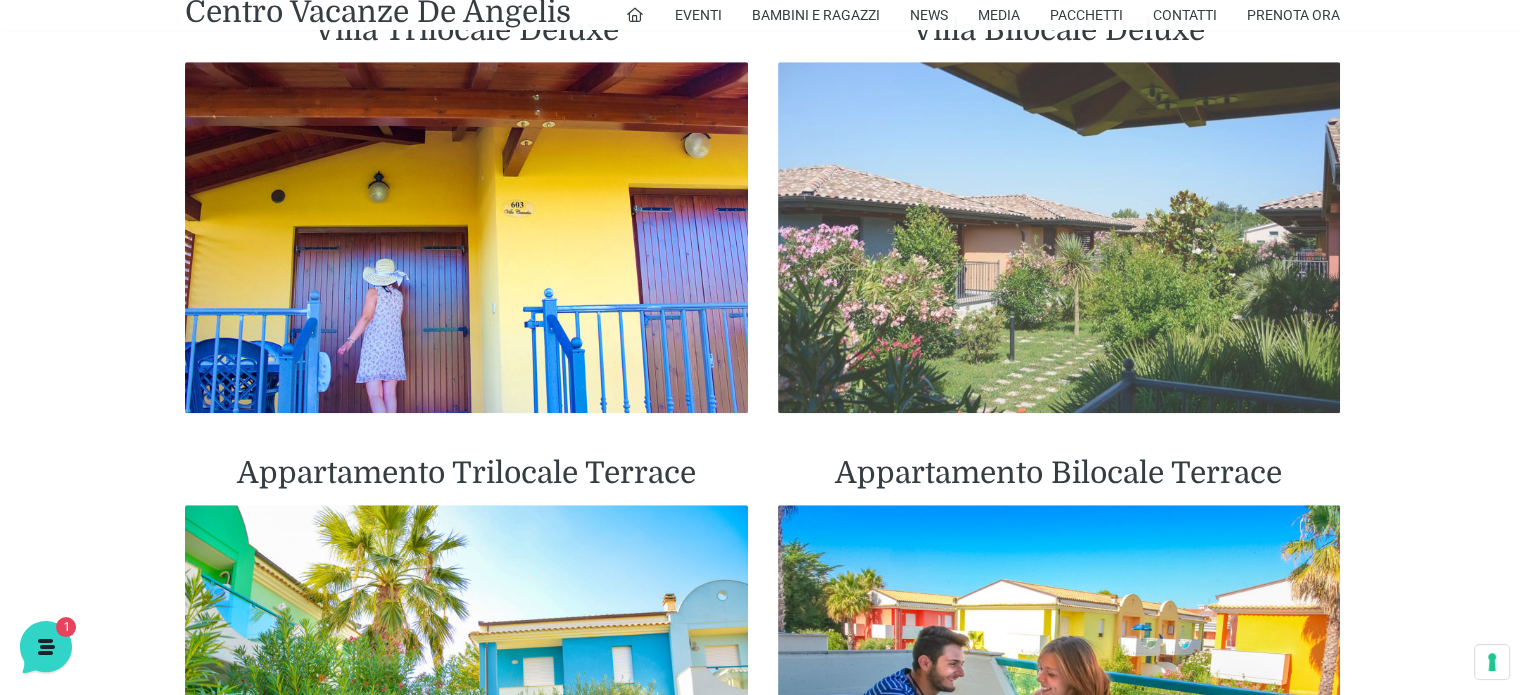click at bounding box center [1059, 238] 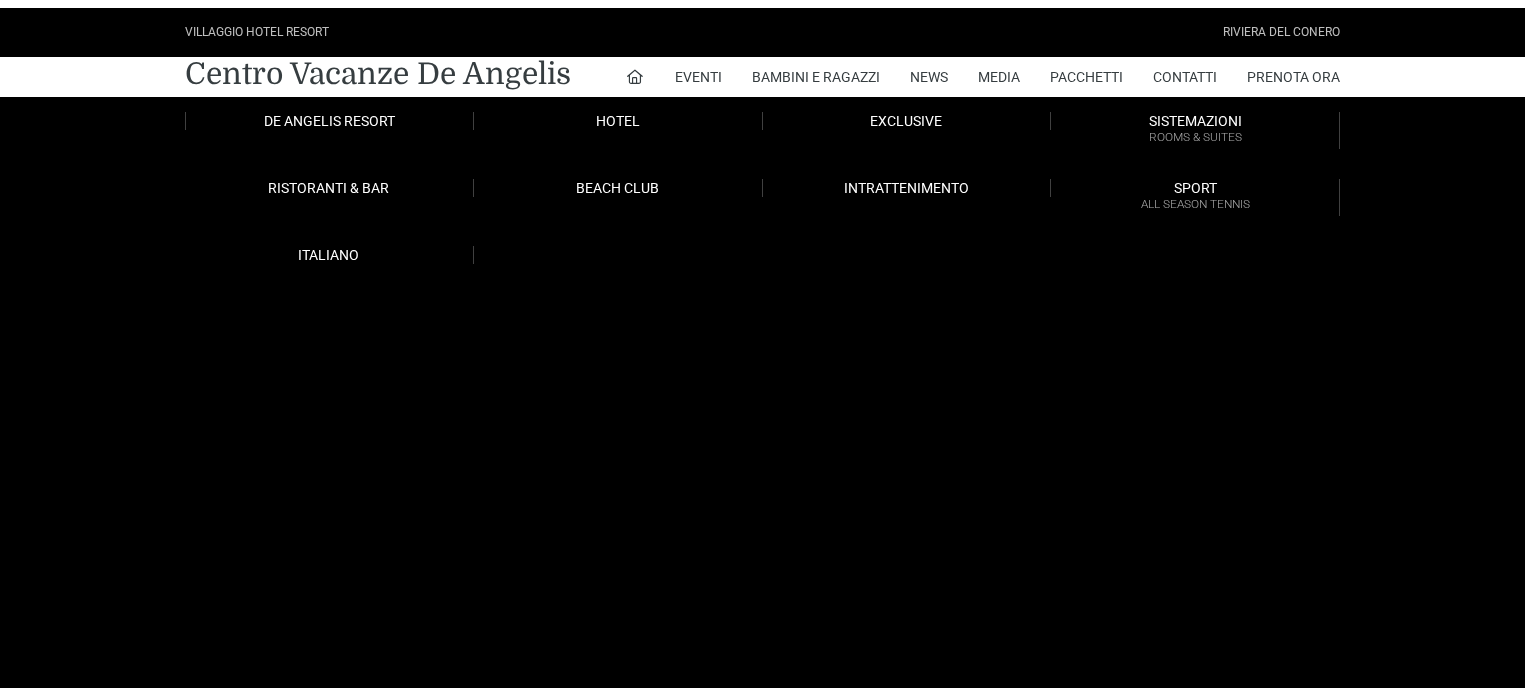 scroll, scrollTop: 0, scrollLeft: 0, axis: both 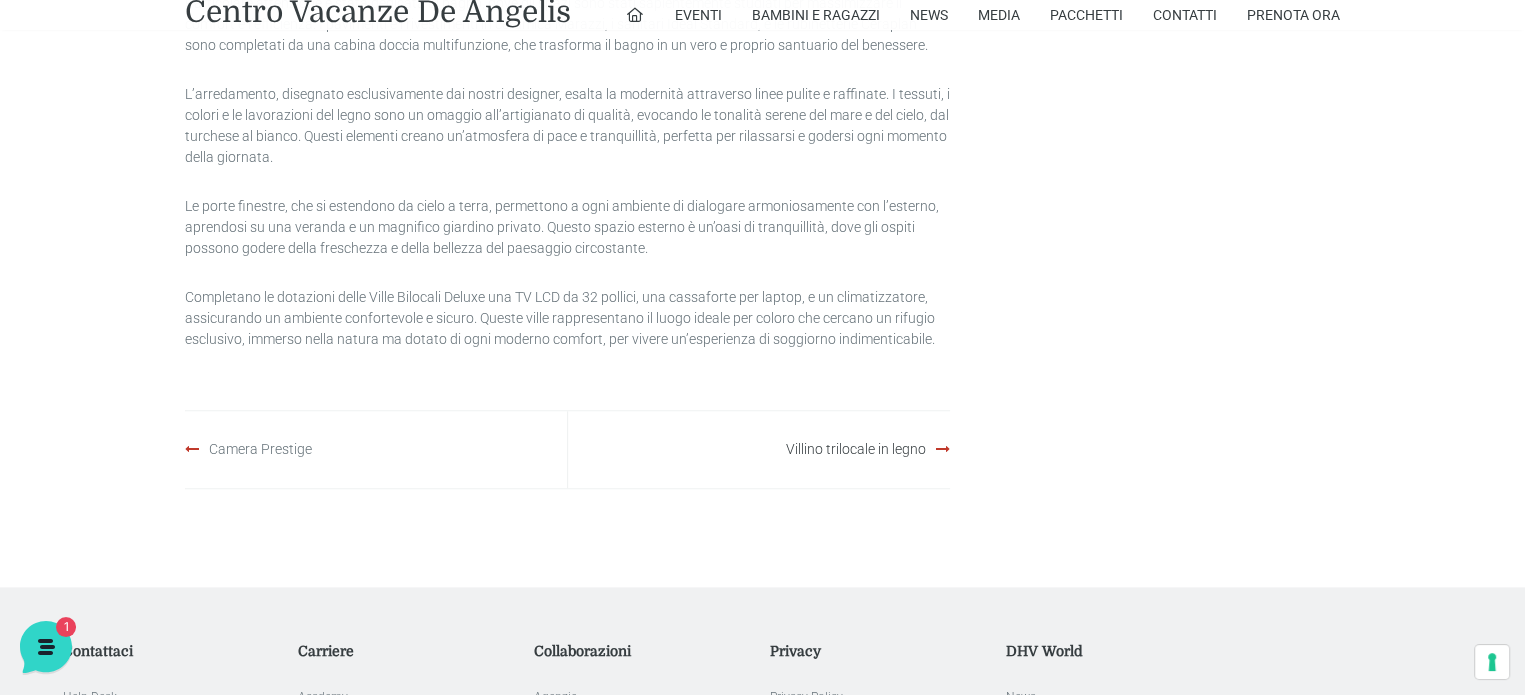 click on "Camera Prestige" at bounding box center (260, 449) 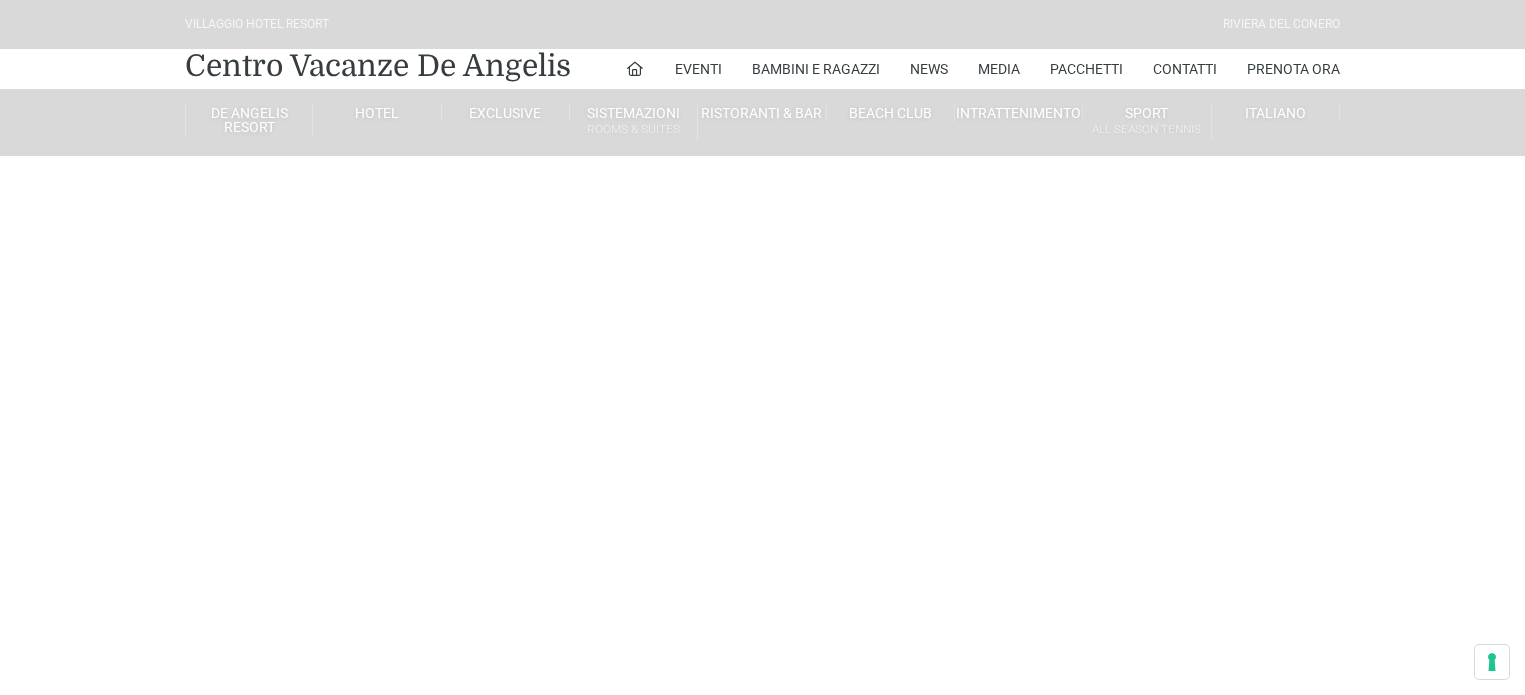 scroll, scrollTop: 0, scrollLeft: 0, axis: both 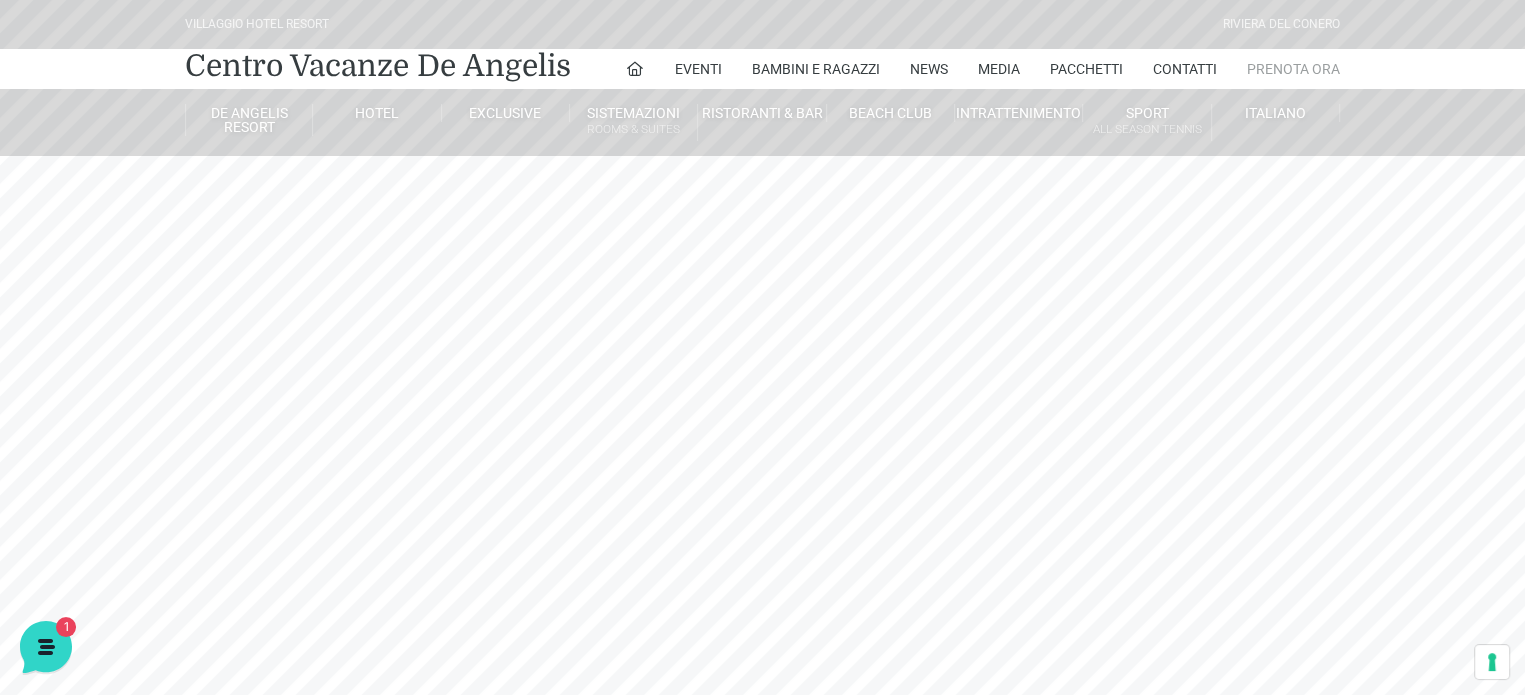 click on "Prenota Ora" at bounding box center (1293, 69) 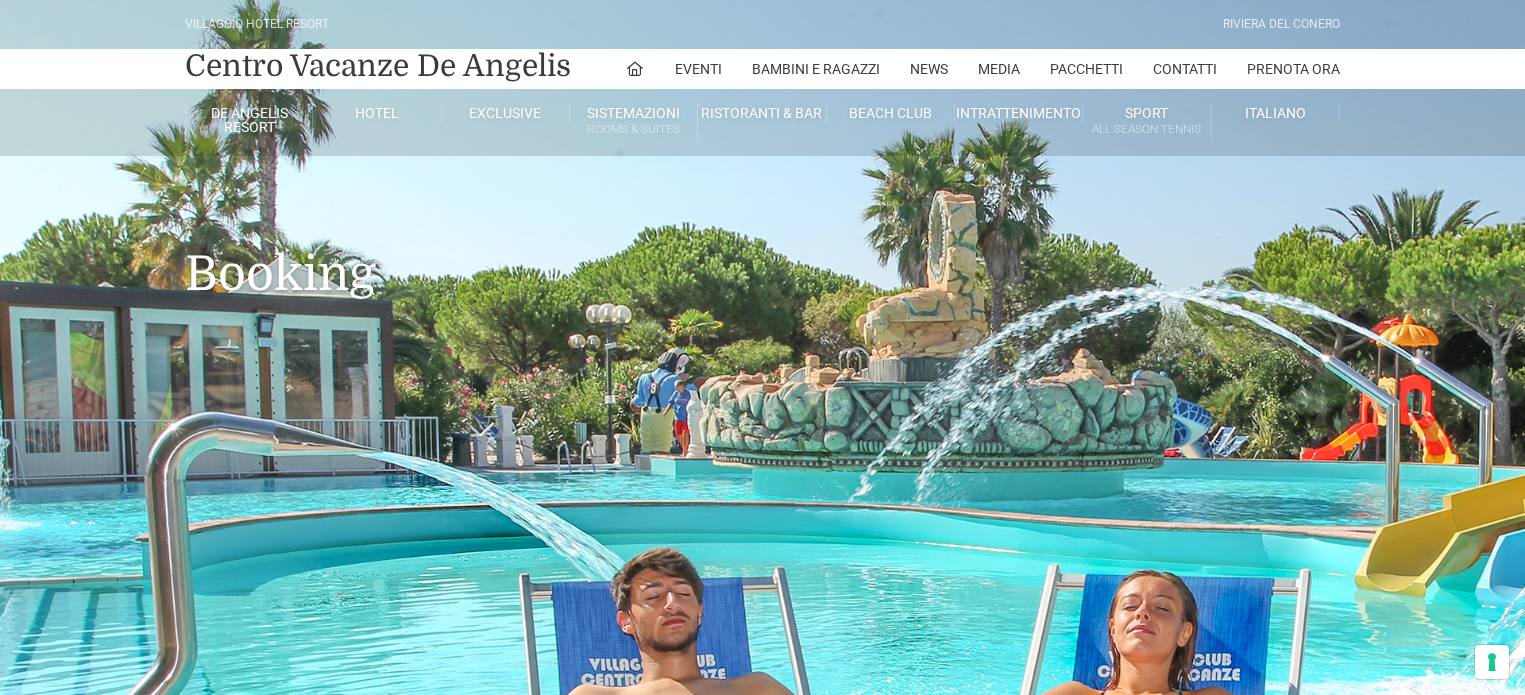 scroll, scrollTop: 200, scrollLeft: 0, axis: vertical 